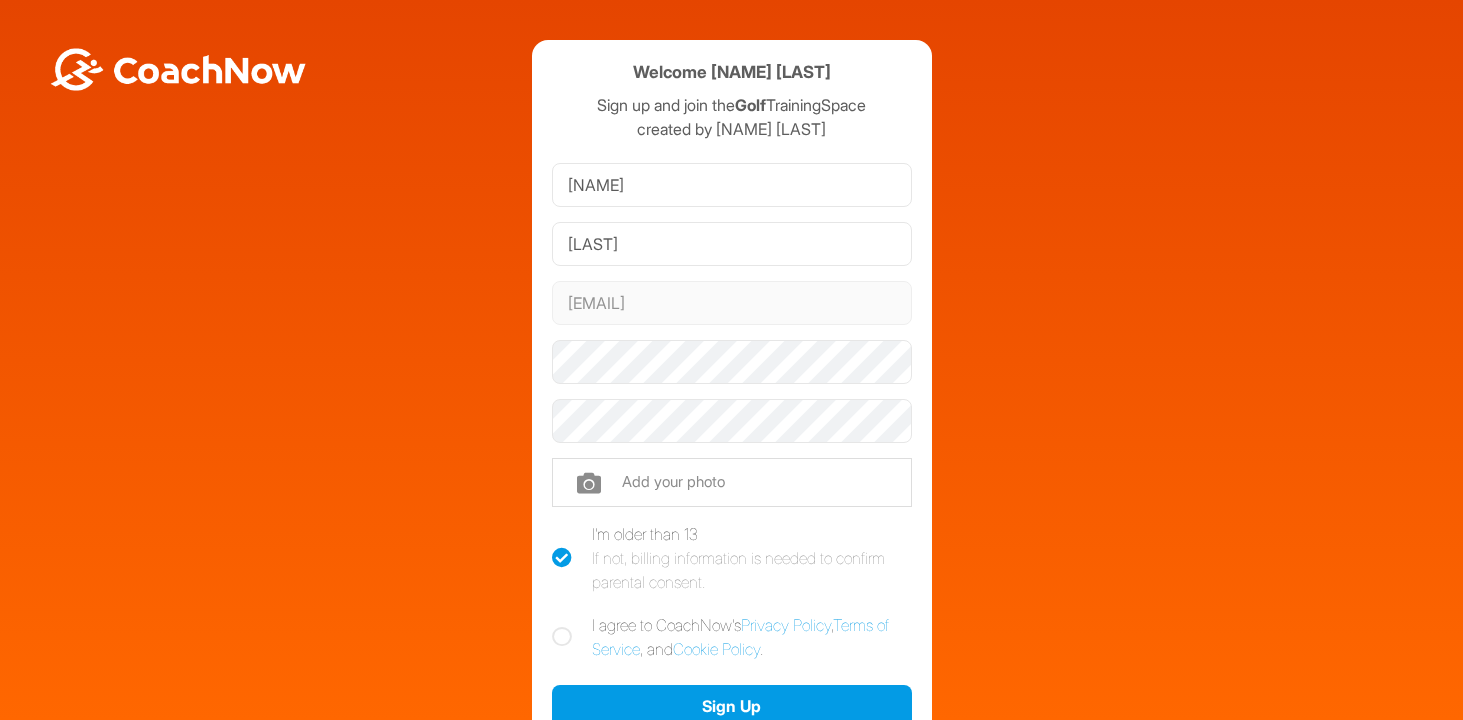 scroll, scrollTop: 0, scrollLeft: 0, axis: both 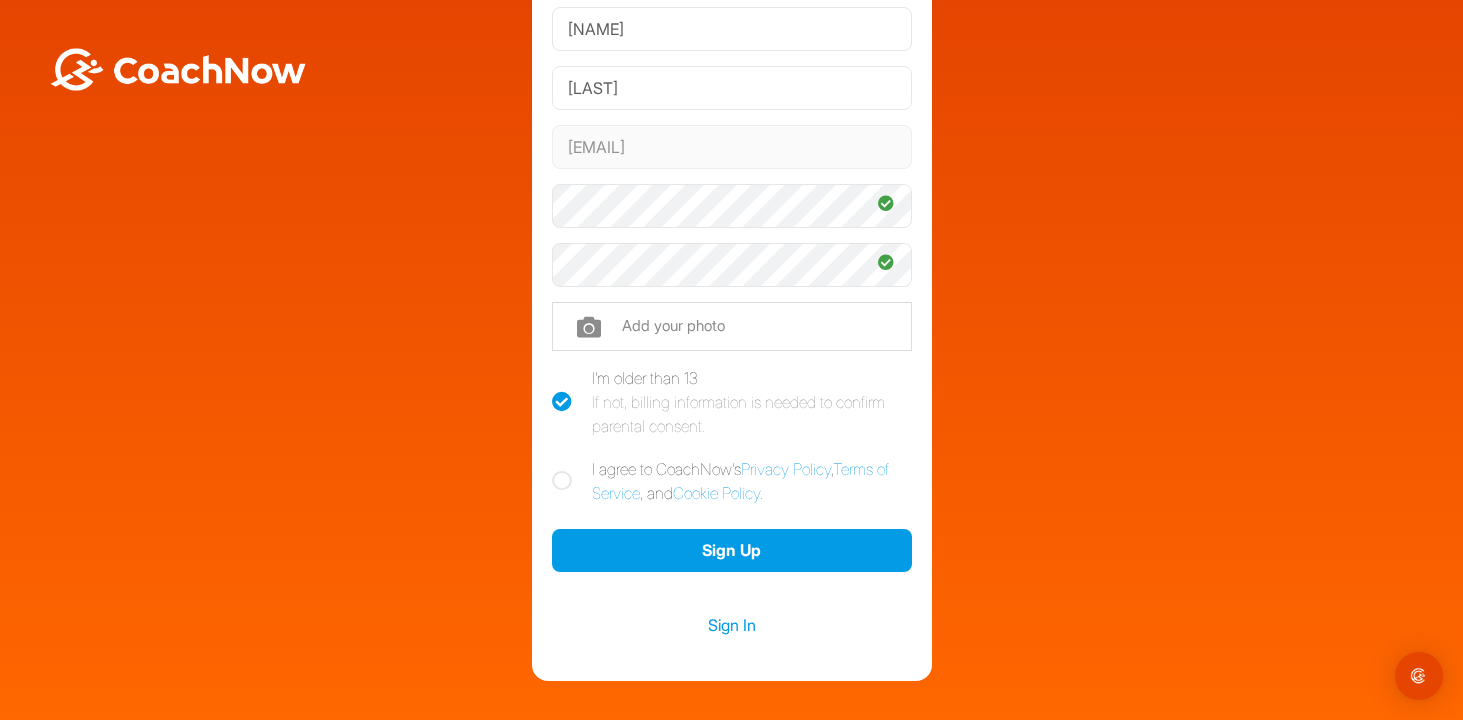 click at bounding box center [562, 481] 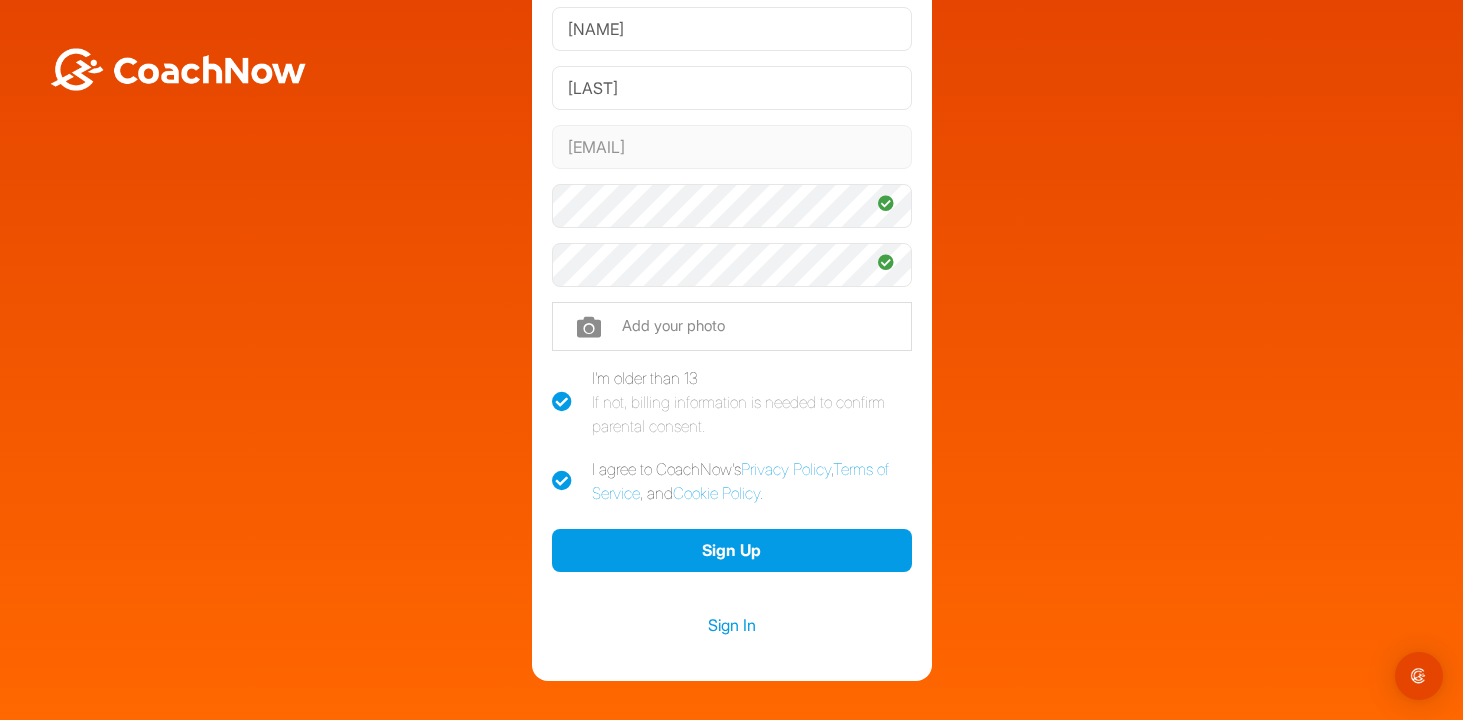 checkbox on "true" 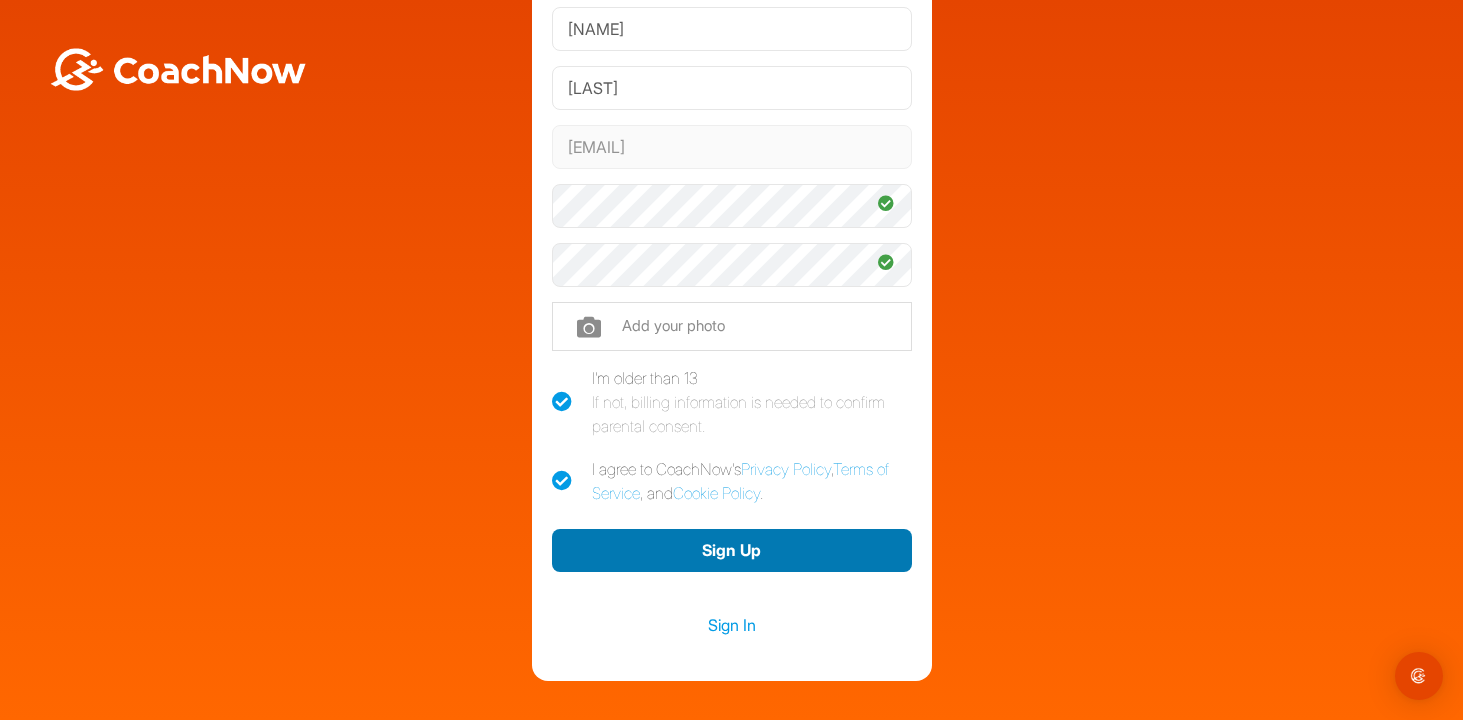 click on "Sign Up" at bounding box center (732, 550) 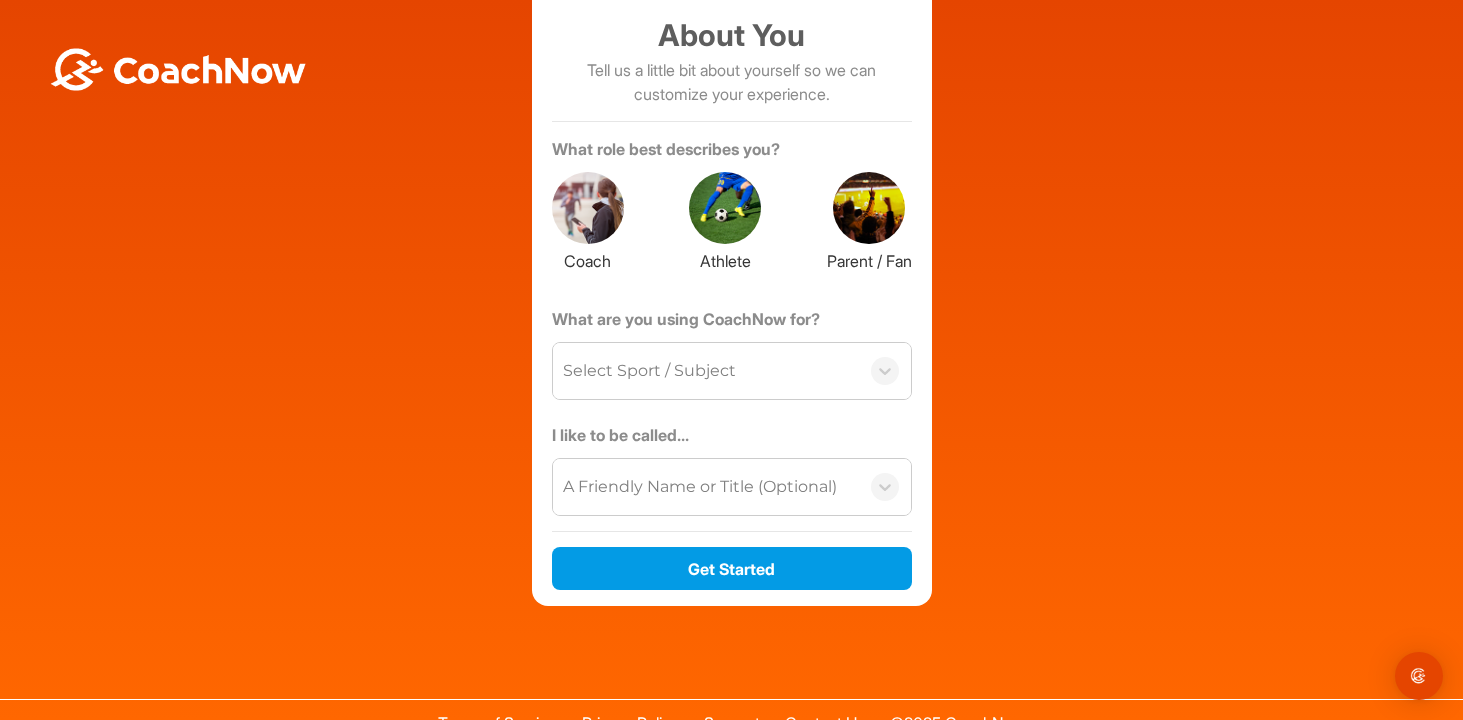 scroll, scrollTop: 156, scrollLeft: 0, axis: vertical 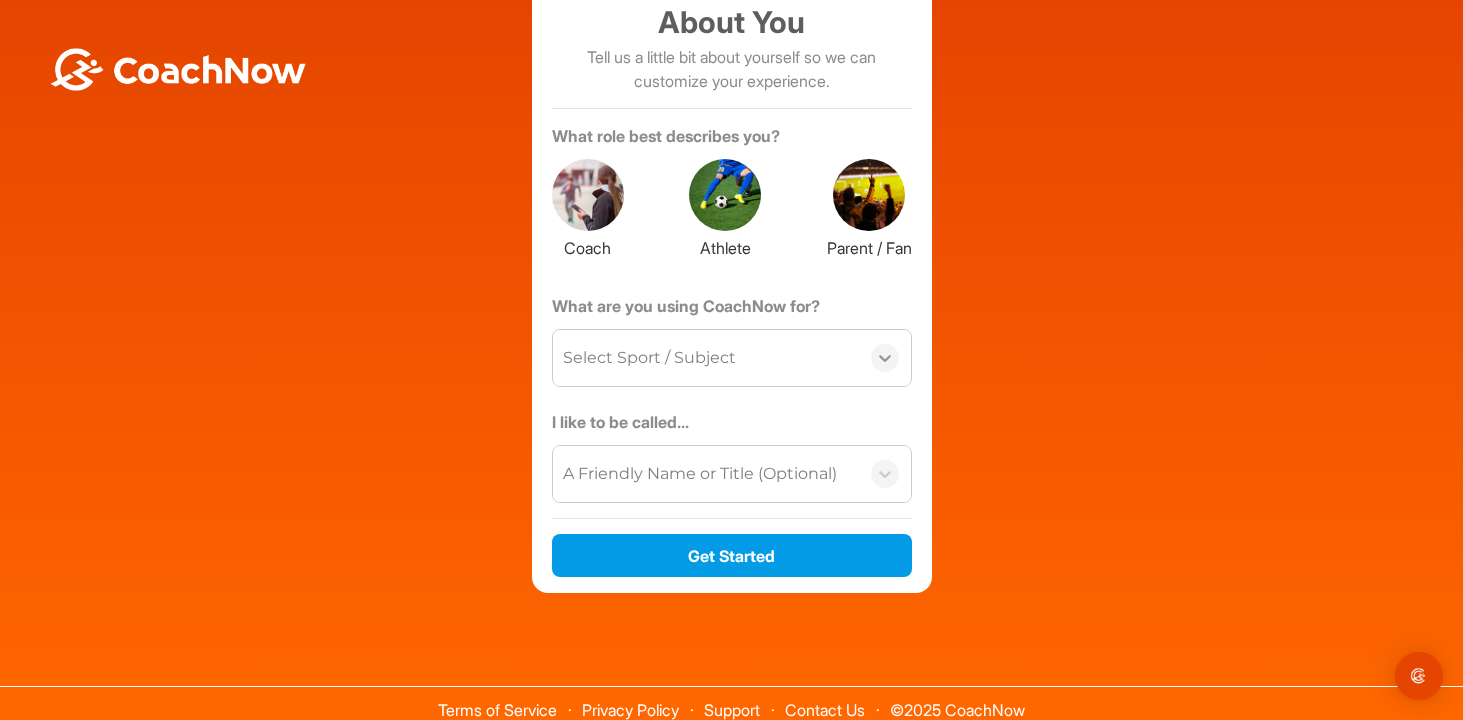click 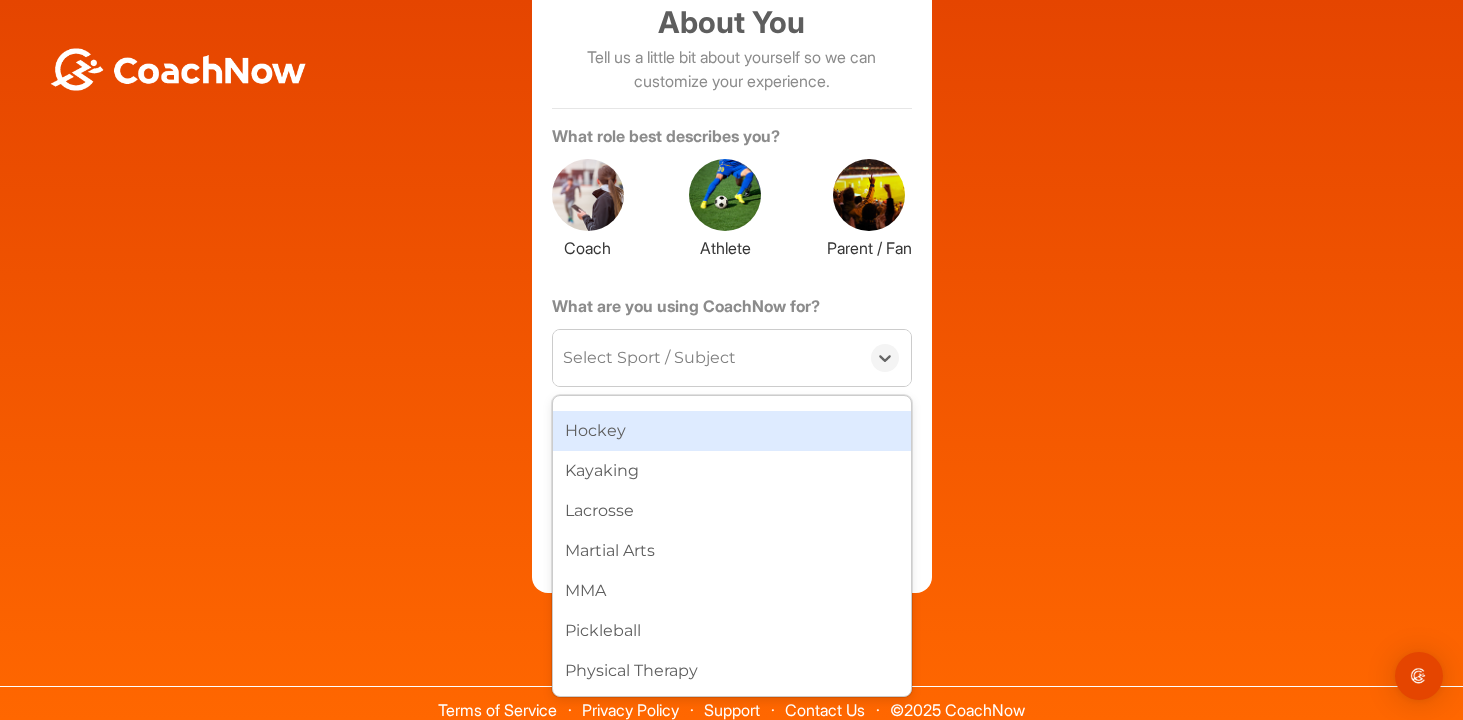 scroll, scrollTop: 566, scrollLeft: 0, axis: vertical 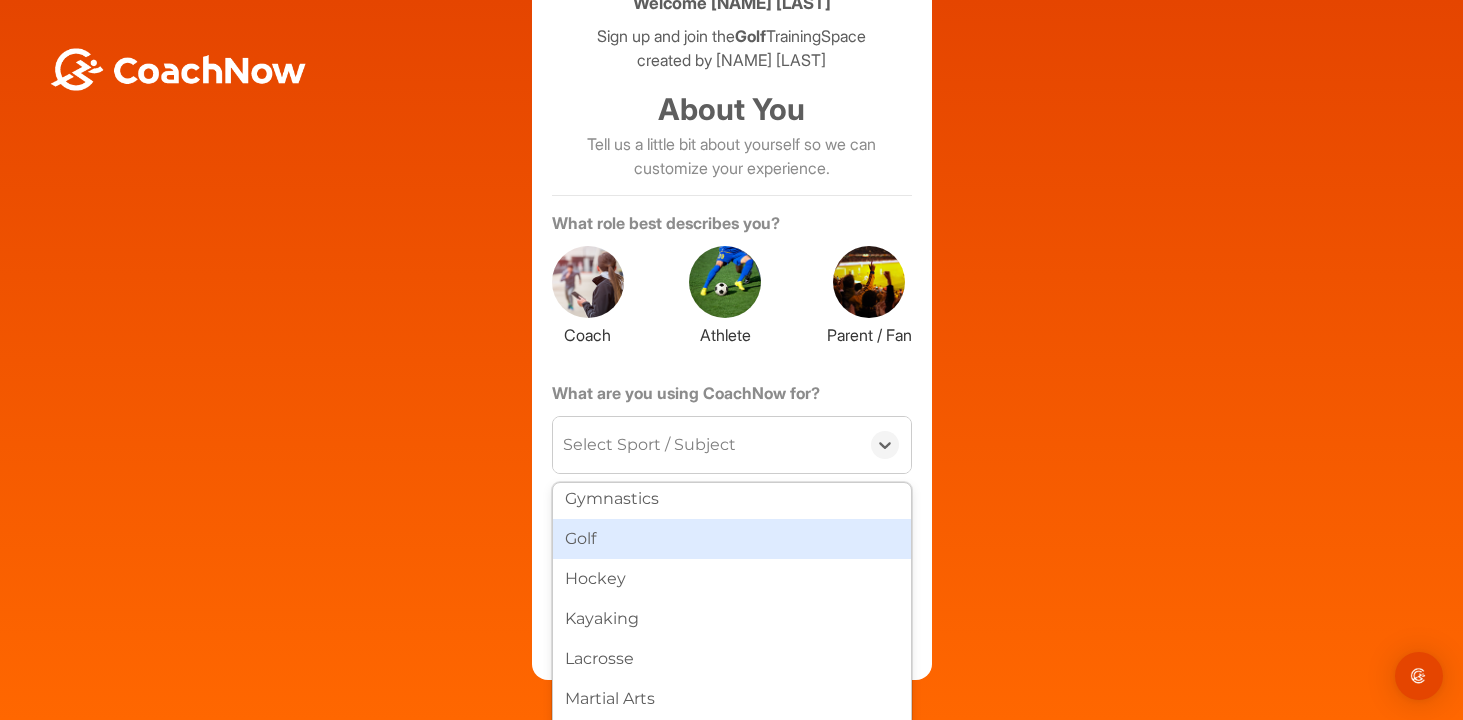 click on "Golf" at bounding box center (732, 539) 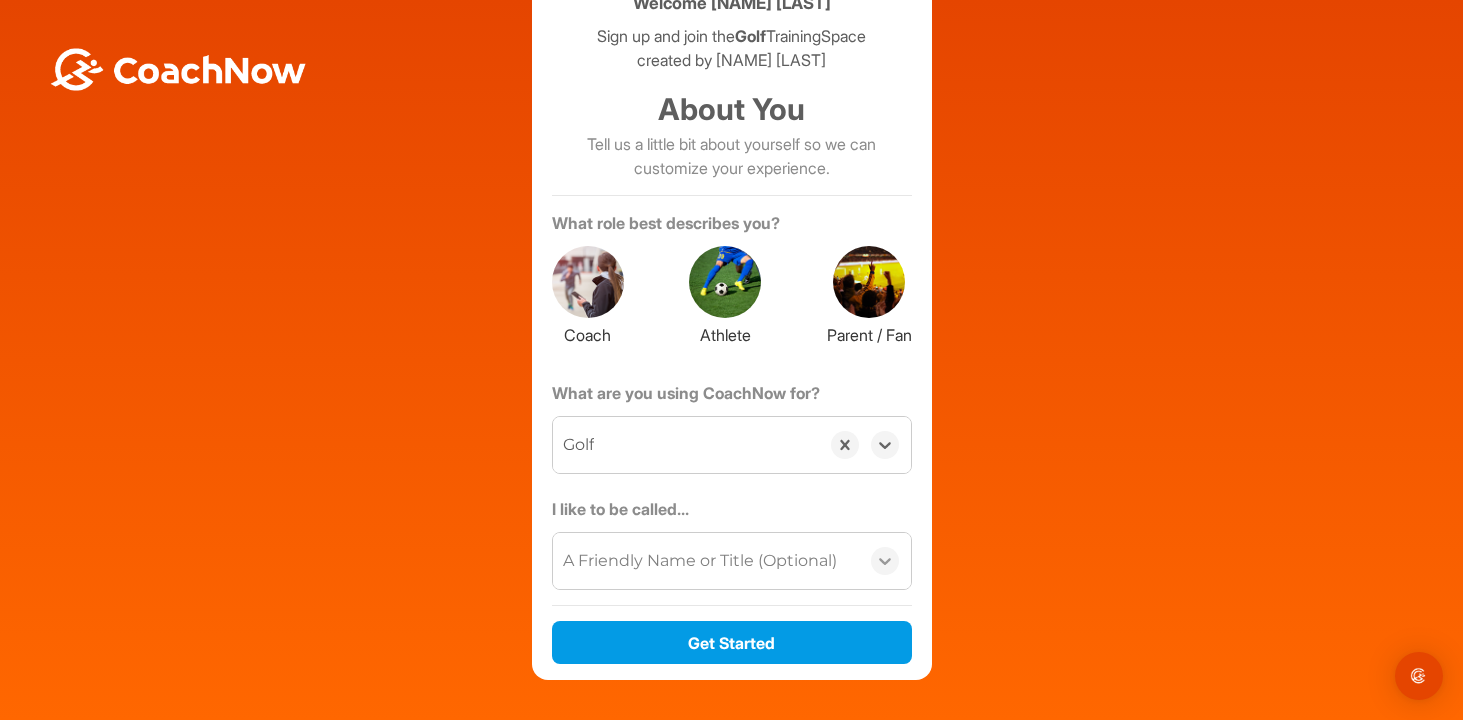 click 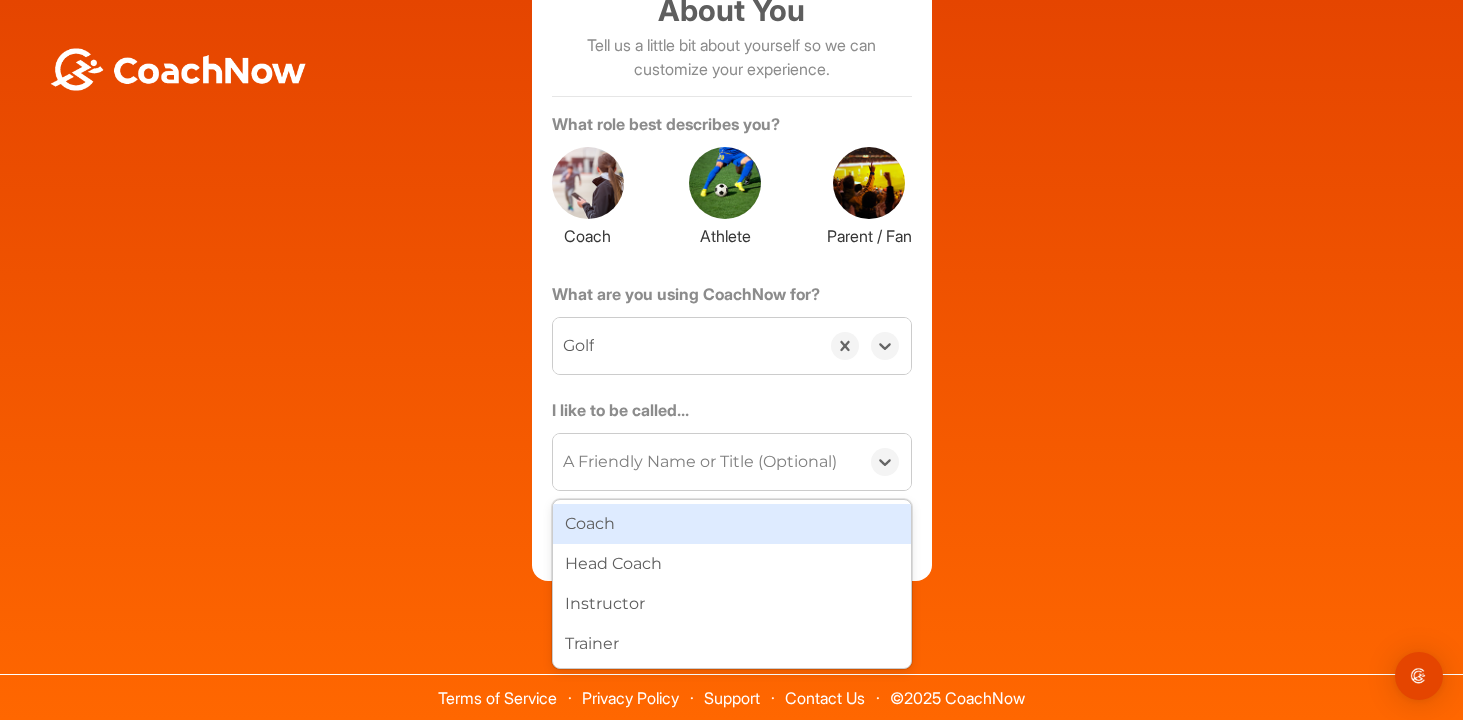 scroll, scrollTop: 169, scrollLeft: 0, axis: vertical 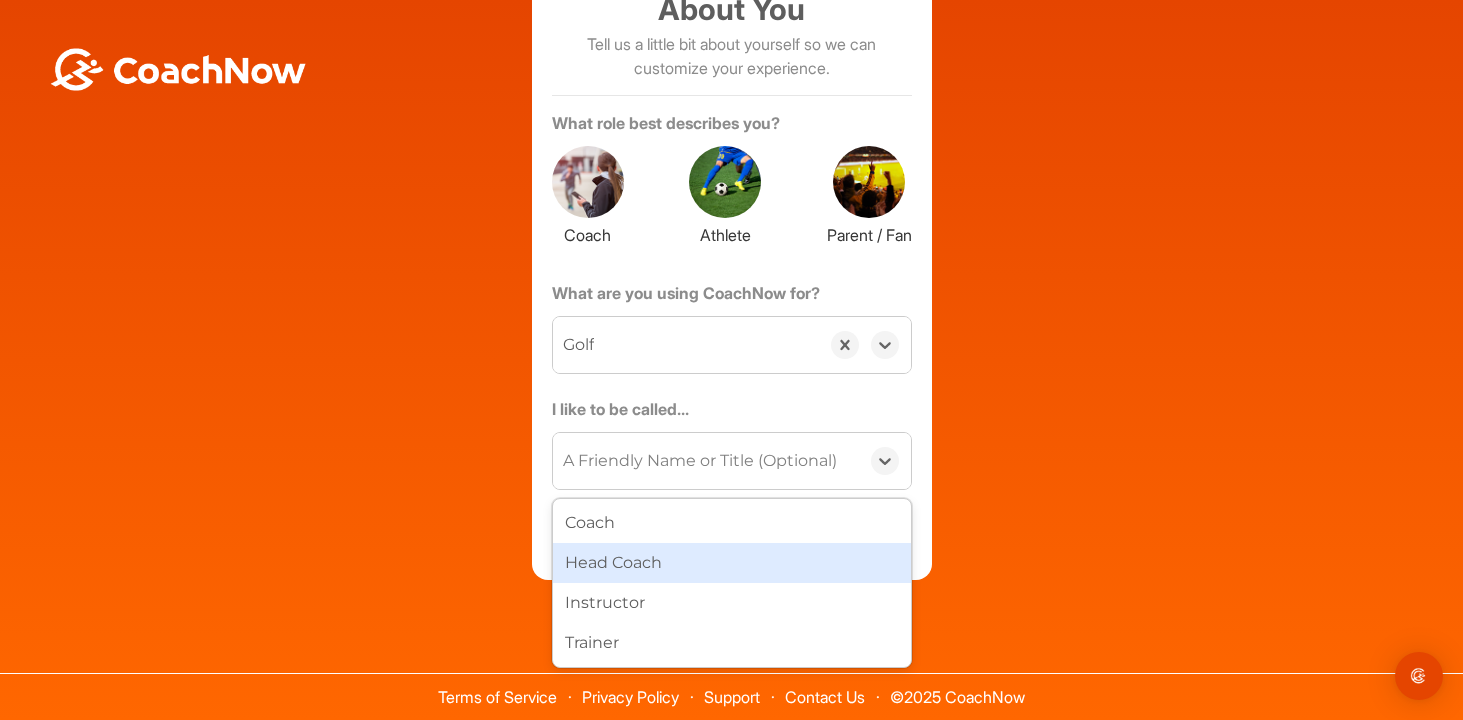 click on "Welcome  [NAME] [LAST]  Sign up and join the  Golf  TrainingSpace created by [NAME] [LAST] About You Tell us a little bit about yourself so we can customize your experience. What role best describes you? Coach Athlete Parent / Fan What are you using CoachNow for?   option Golf, selected.    0 results available. Select is focused ,type to refine list, press Down to open the menu,  Golf I like to be called...     option Head Coach focused, 2 of 4. 4 results available. Use Up and Down to choose options, press Enter to select the currently focused option, press Escape to exit the menu, press Tab to select the option and exit the menu. A Friendly Name or Title (Optional) Coach Head Coach Instructor Trainer Get Started" at bounding box center (731, 225) 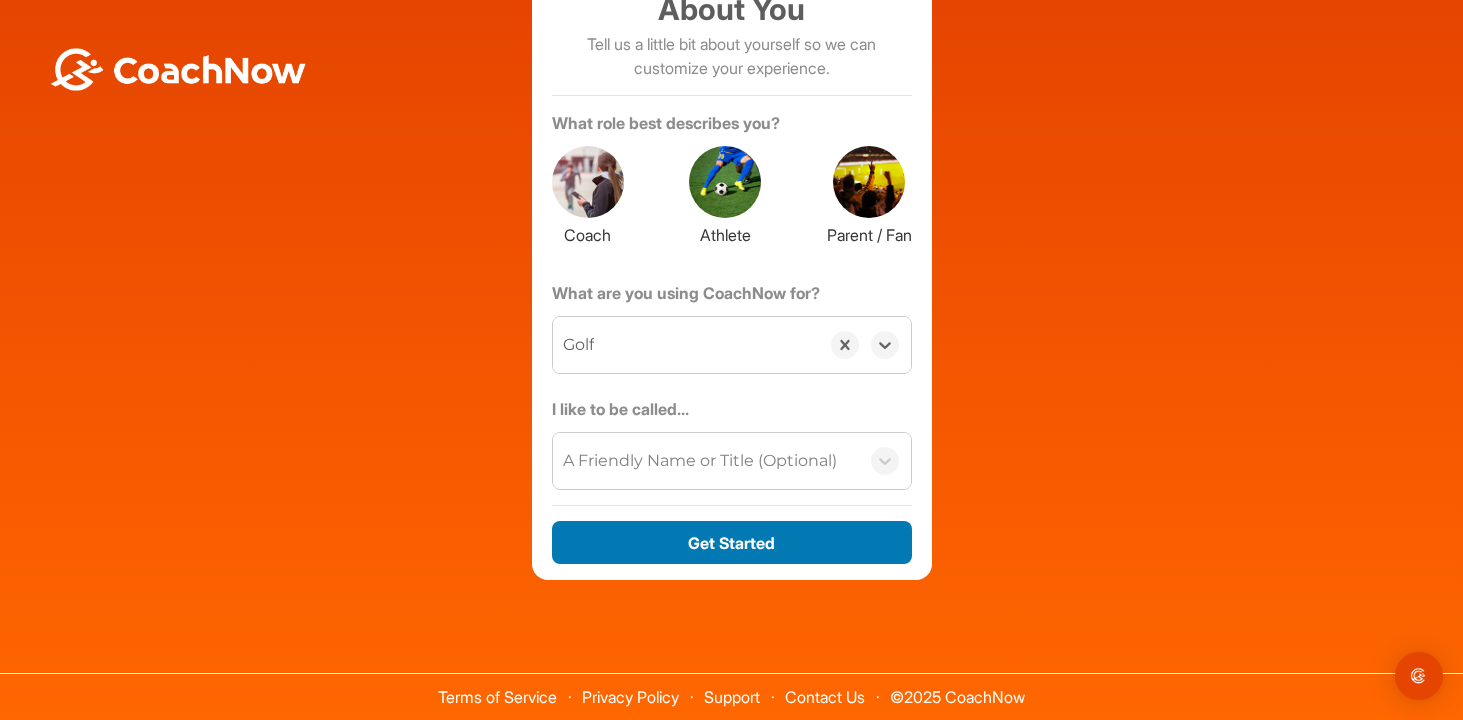 click on "Get Started" at bounding box center [732, 542] 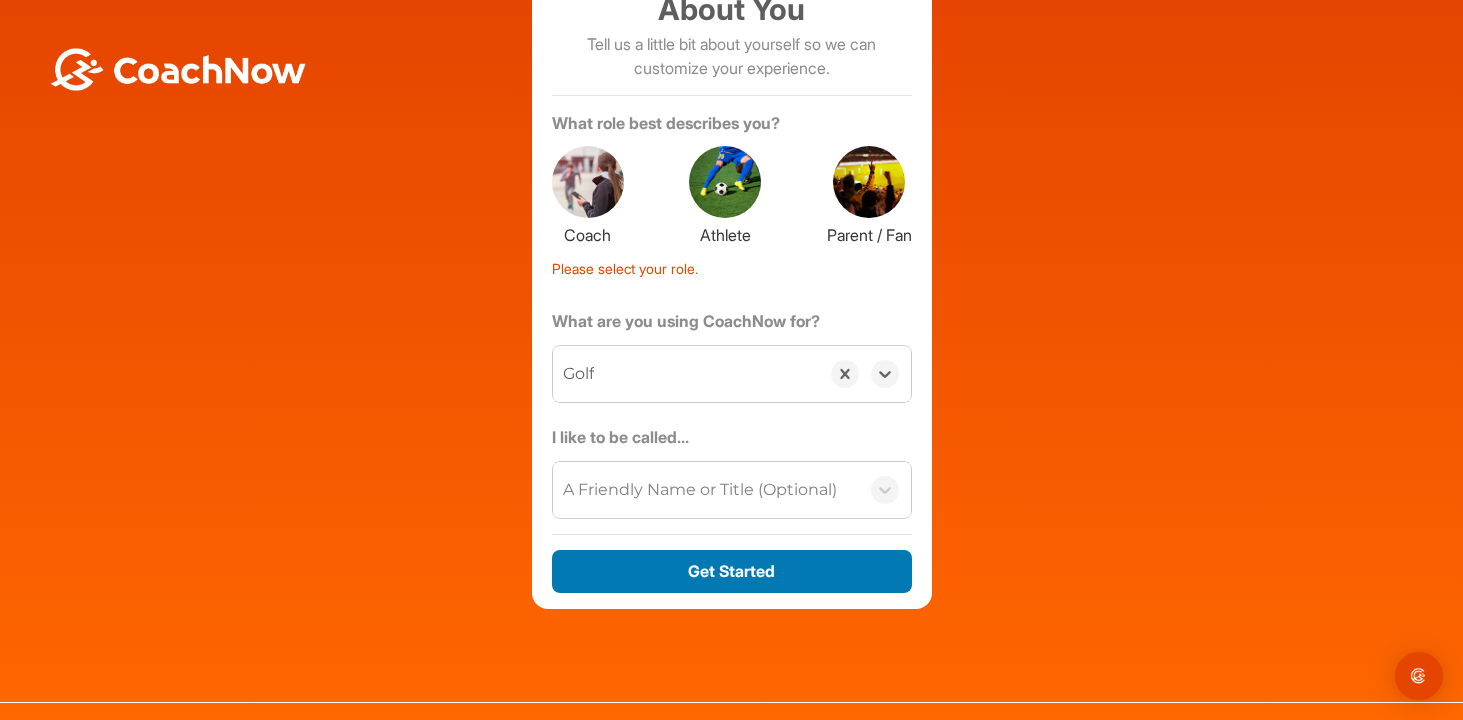 click on "Get Started" at bounding box center [732, 571] 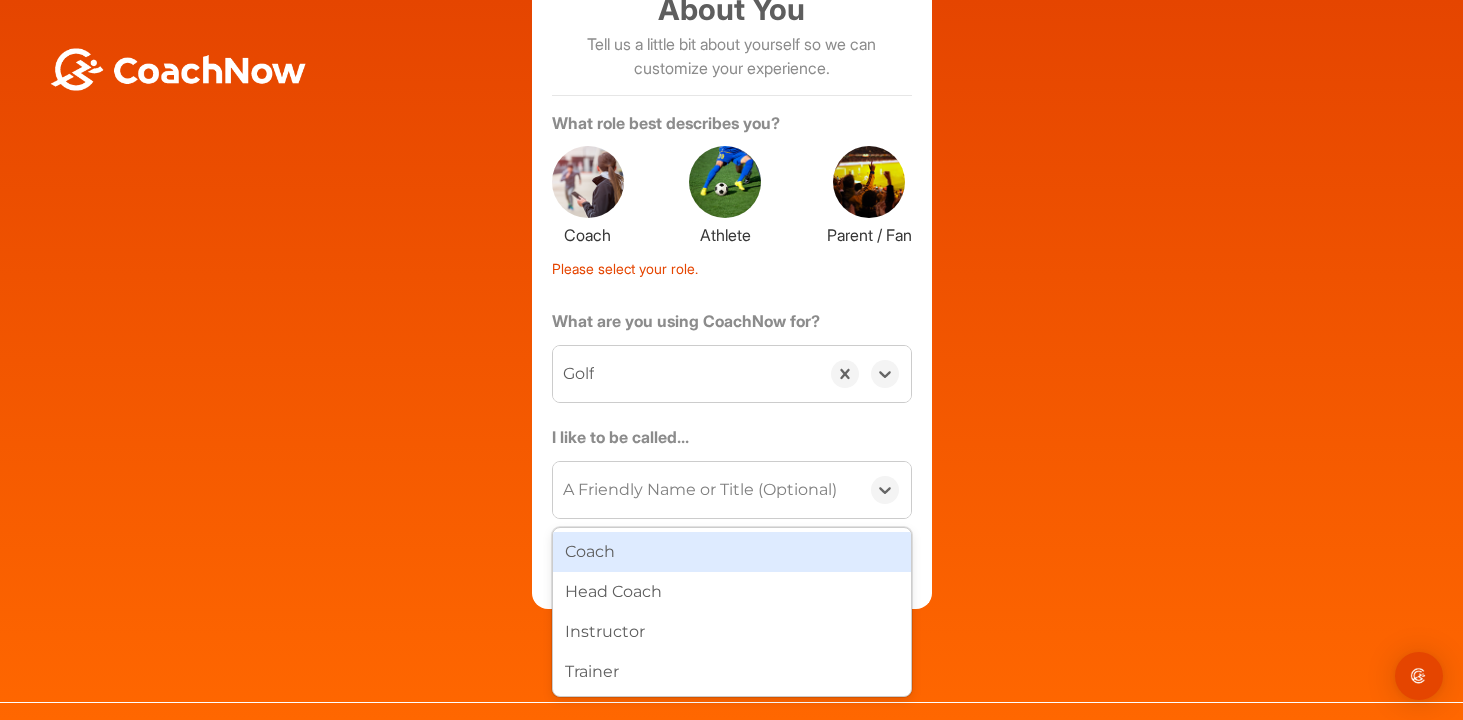 click on "A Friendly Name or Title (Optional)" at bounding box center (700, 490) 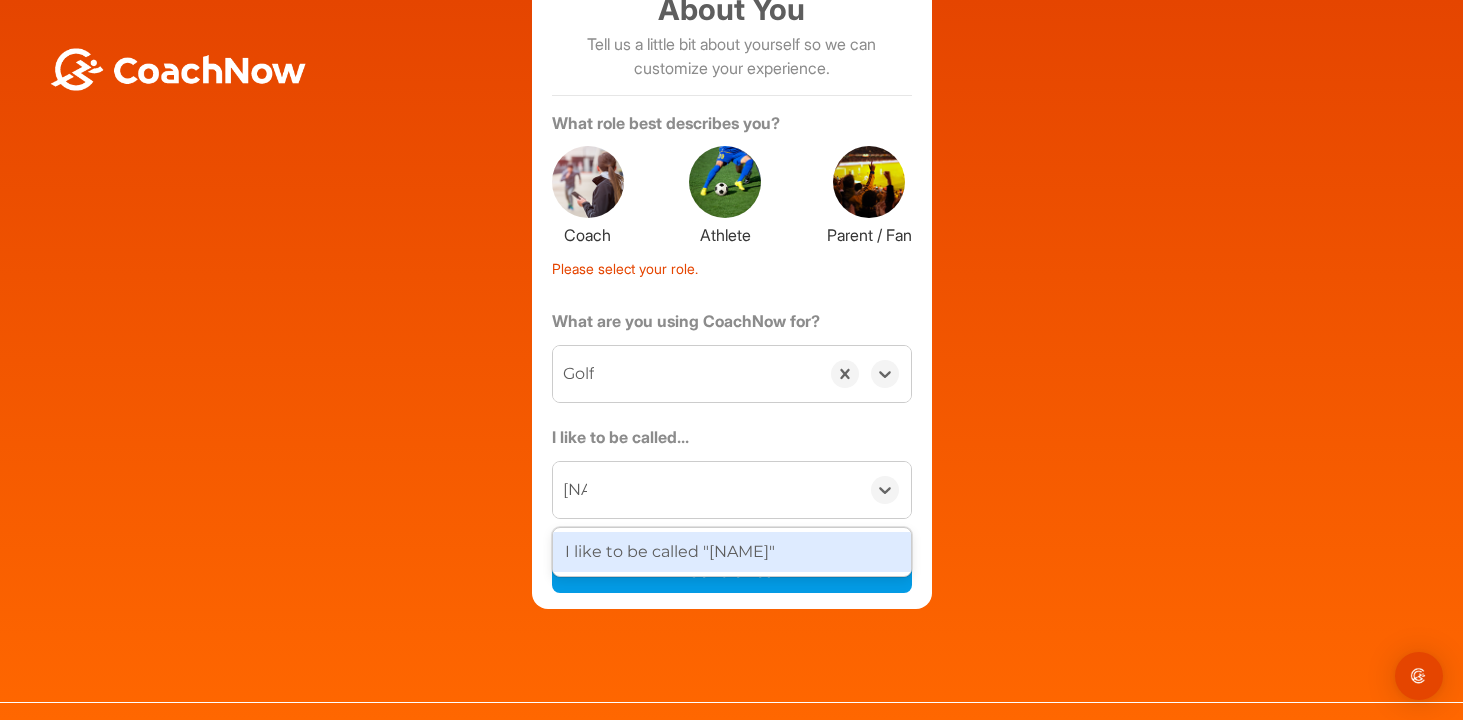 type on "[NAME]" 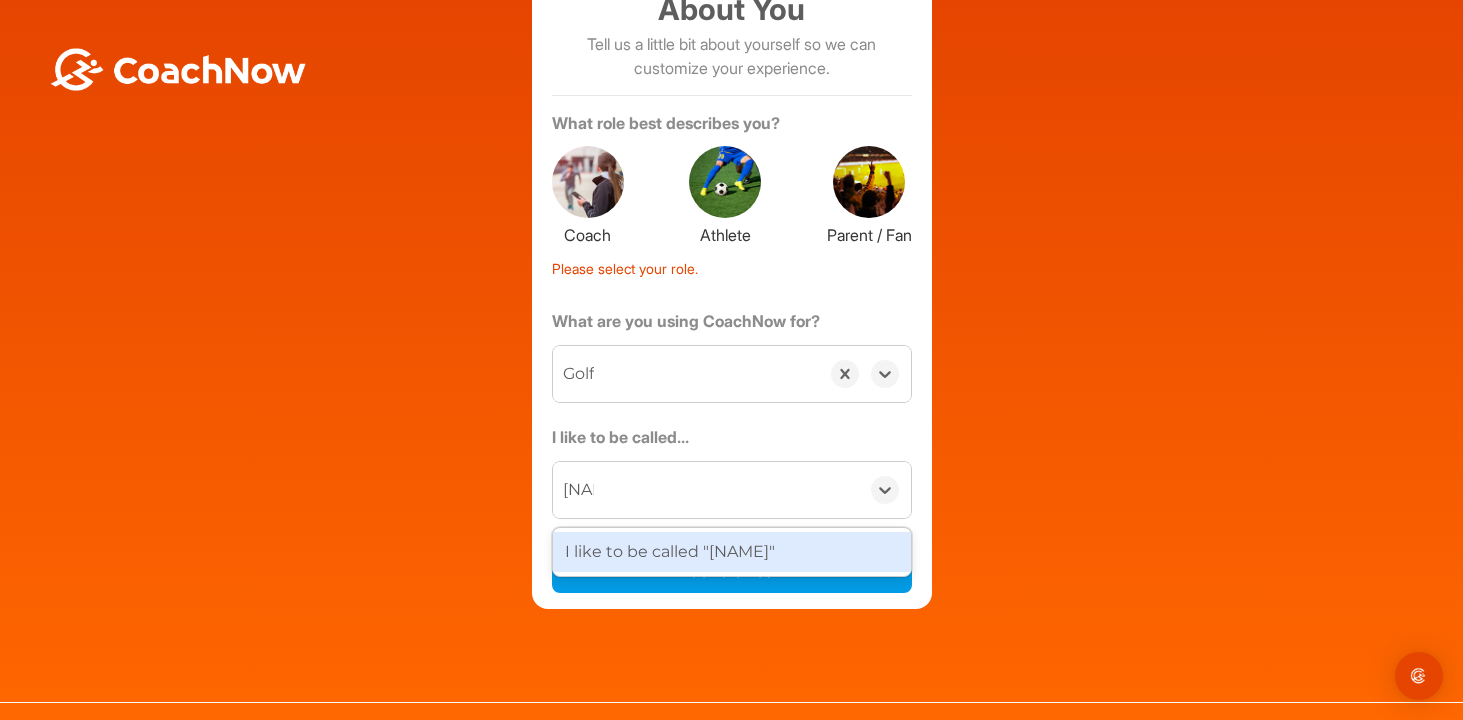click on "I like to be called "[NAME]"" at bounding box center (732, 552) 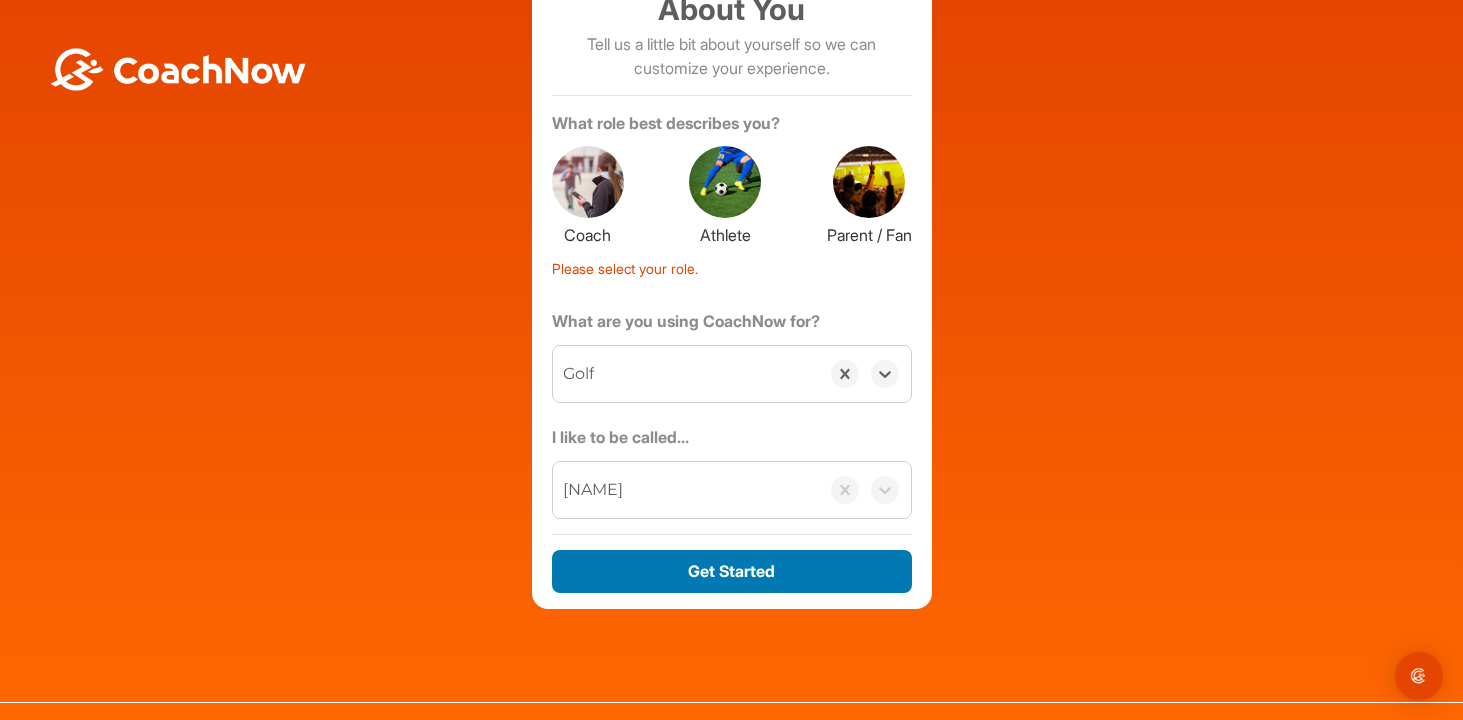 click on "Get Started" at bounding box center [732, 571] 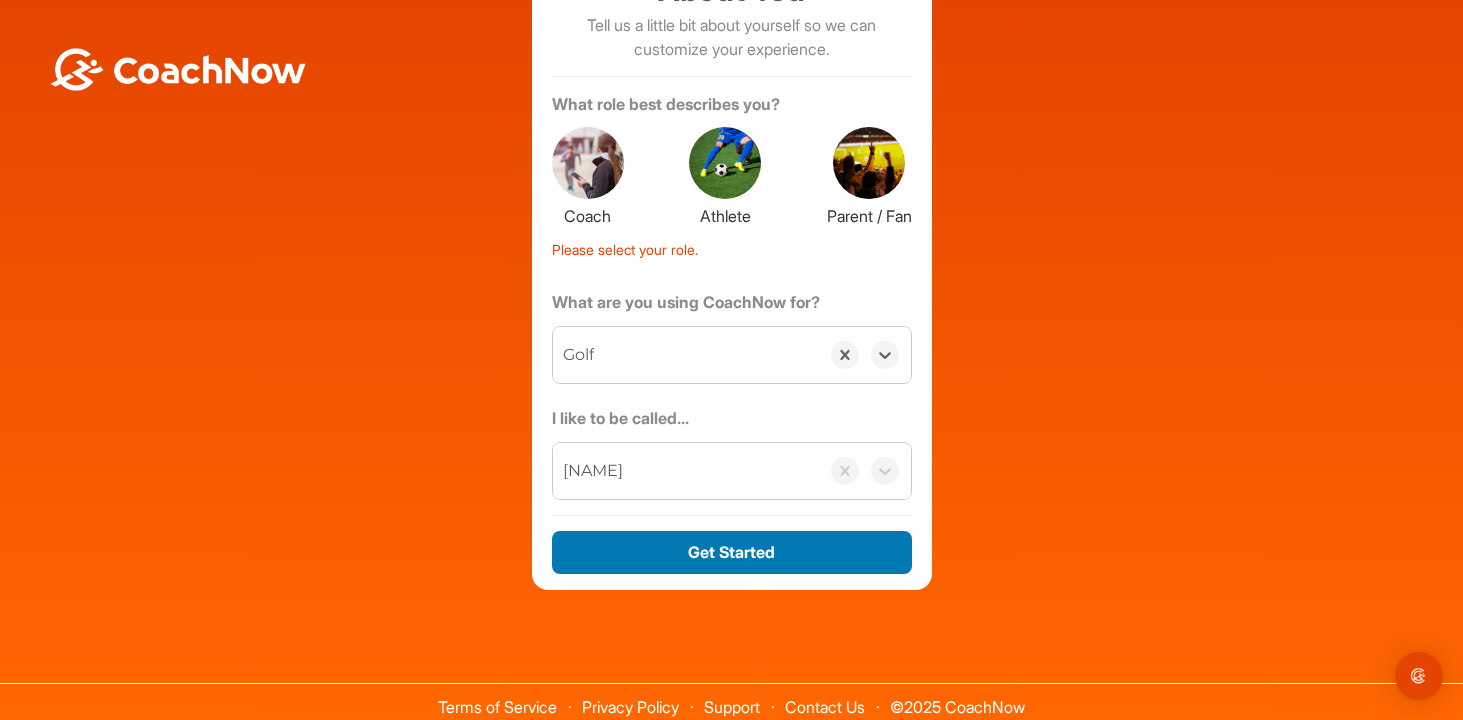 scroll, scrollTop: 191, scrollLeft: 0, axis: vertical 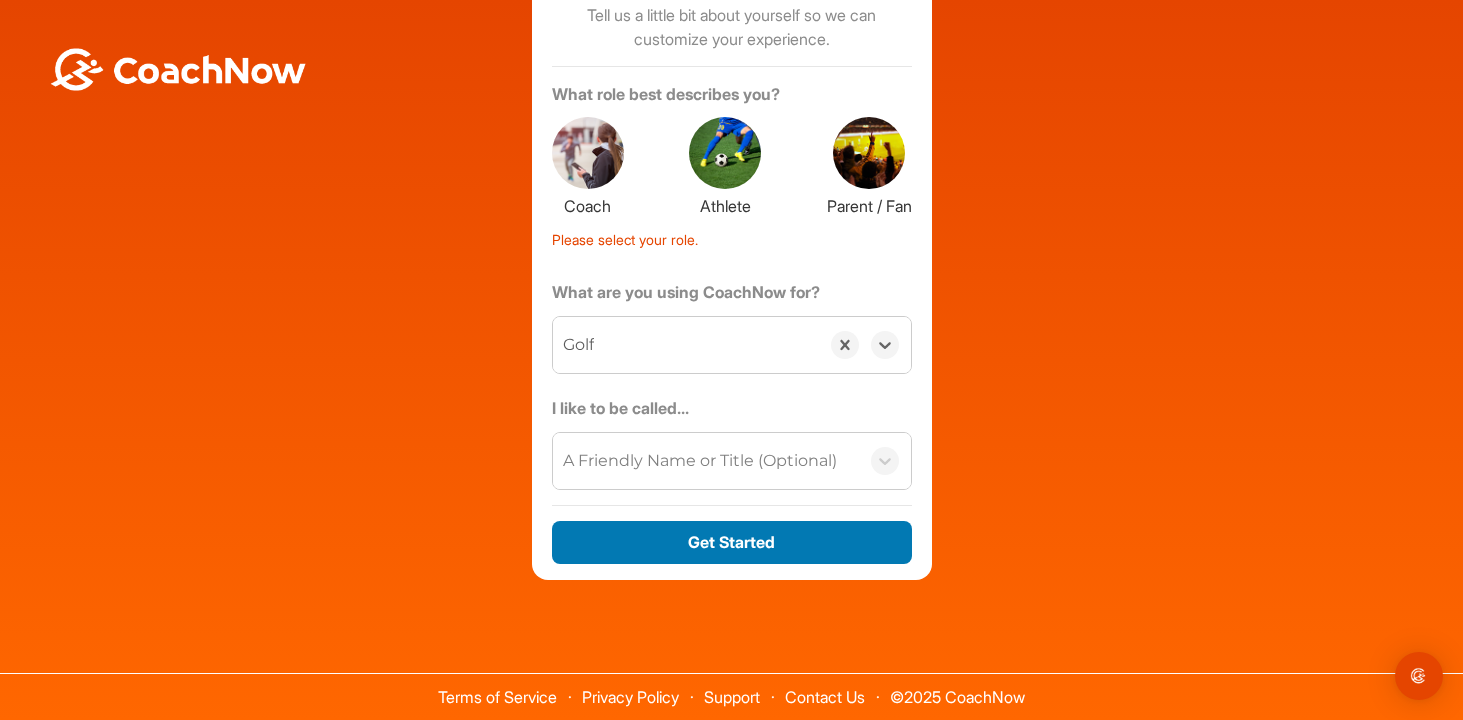 click on "Get Started" at bounding box center (732, 542) 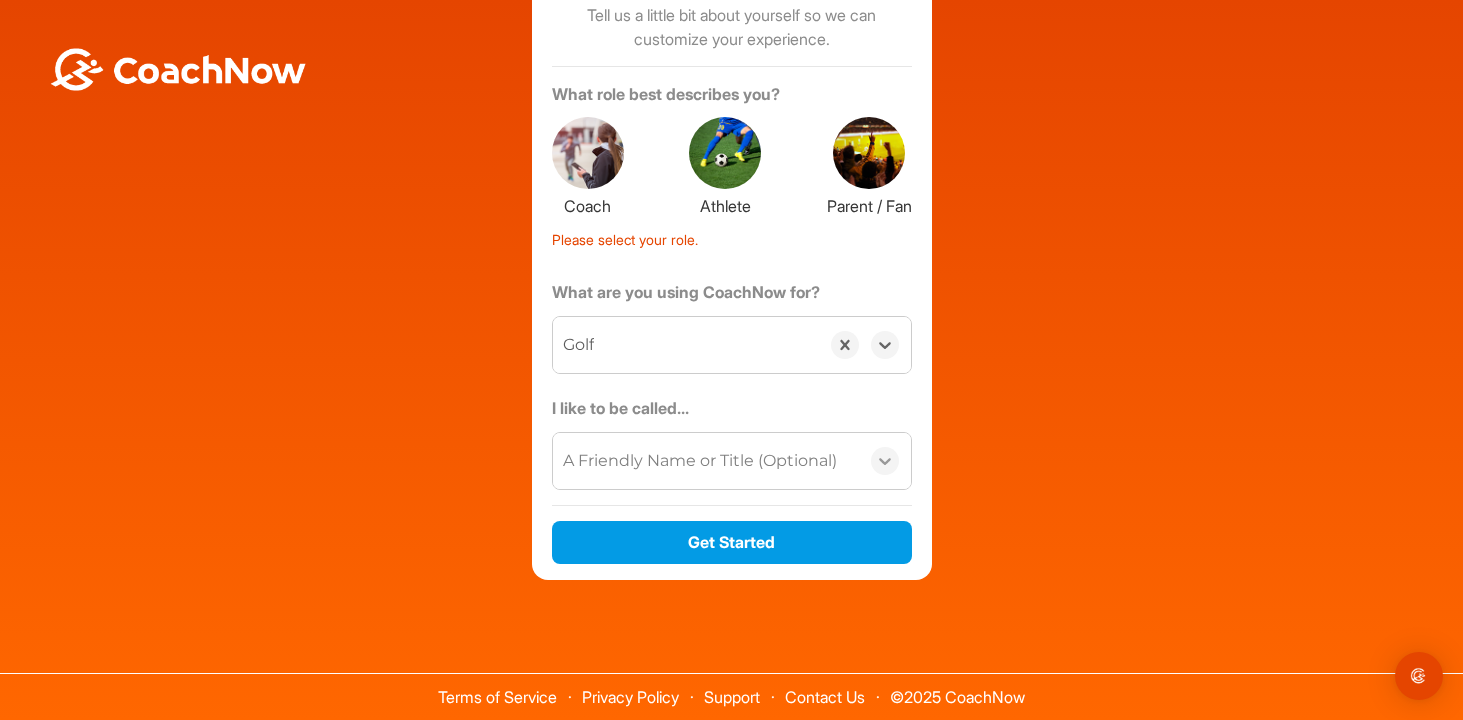 click 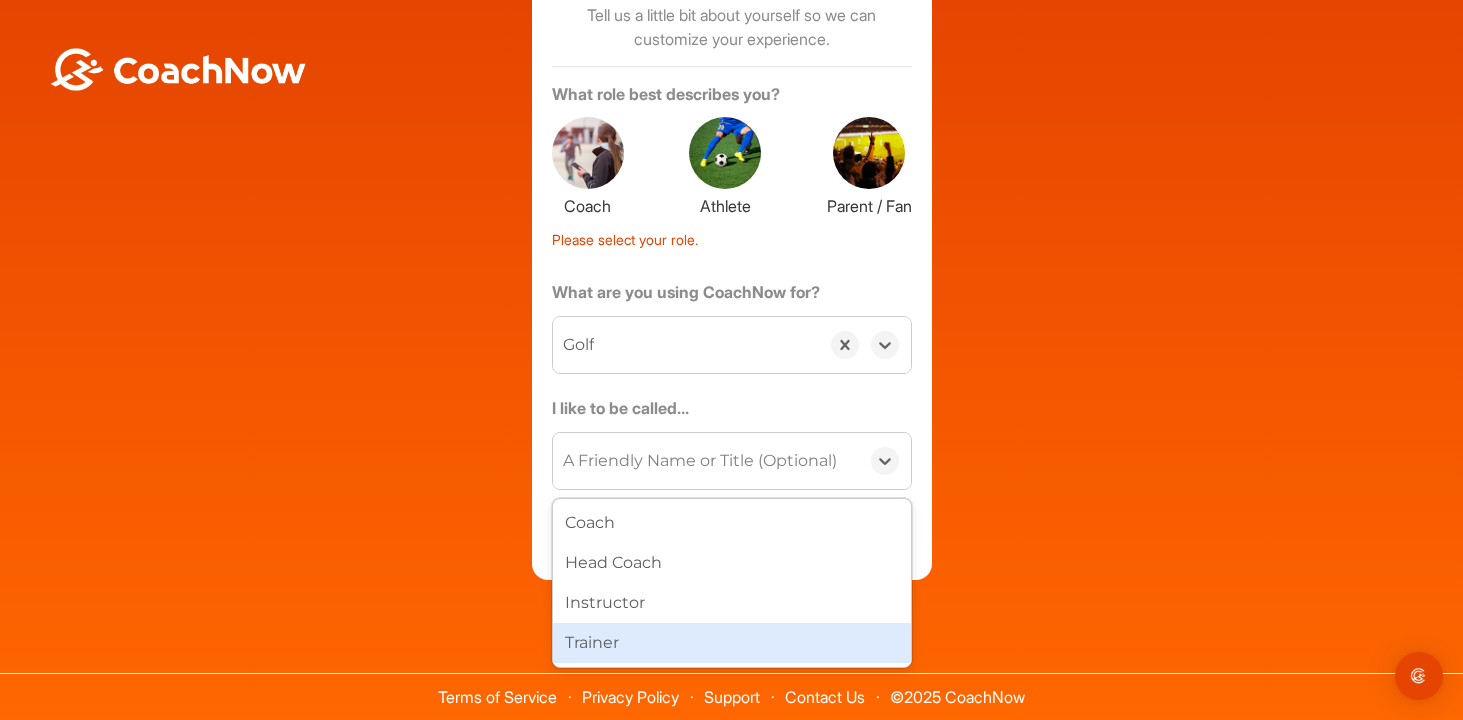 click on "A Friendly Name or Title (Optional)" at bounding box center (700, 461) 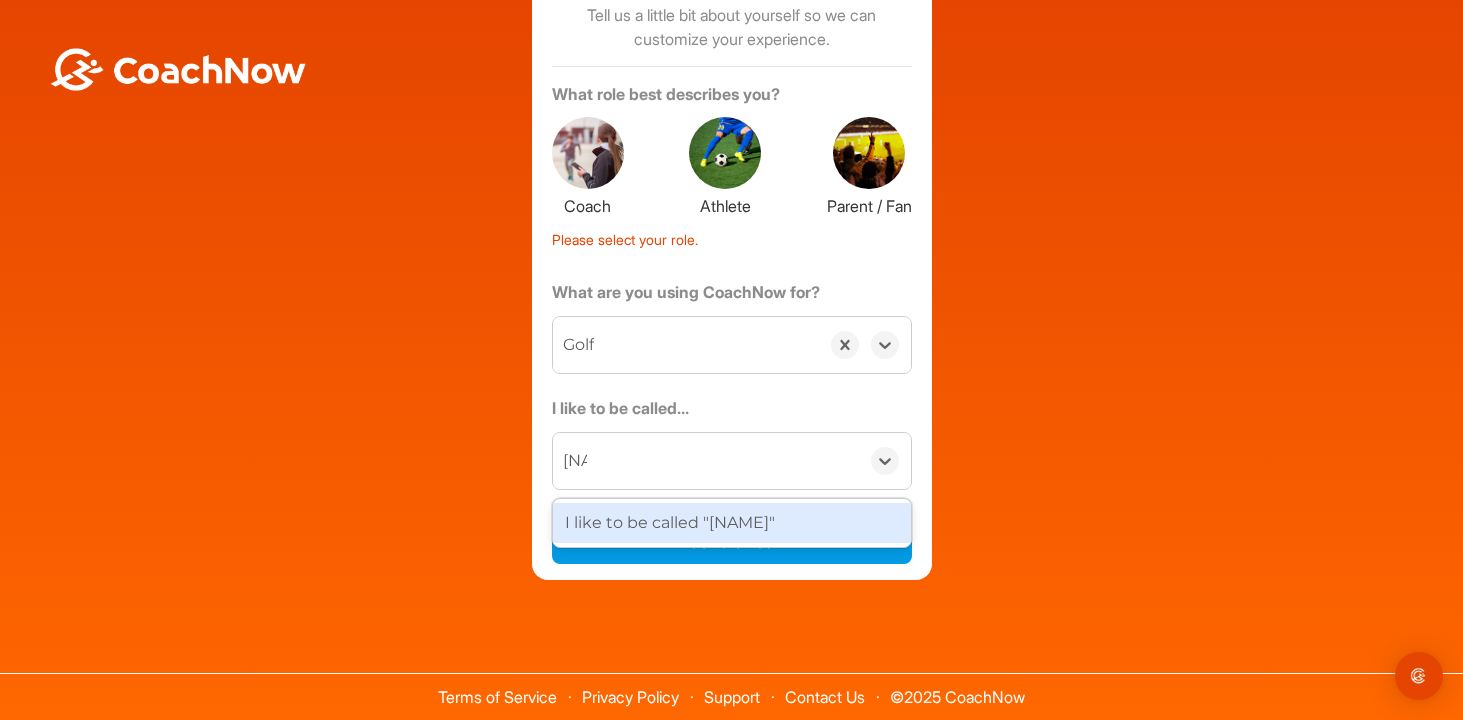 type on "[NAME]" 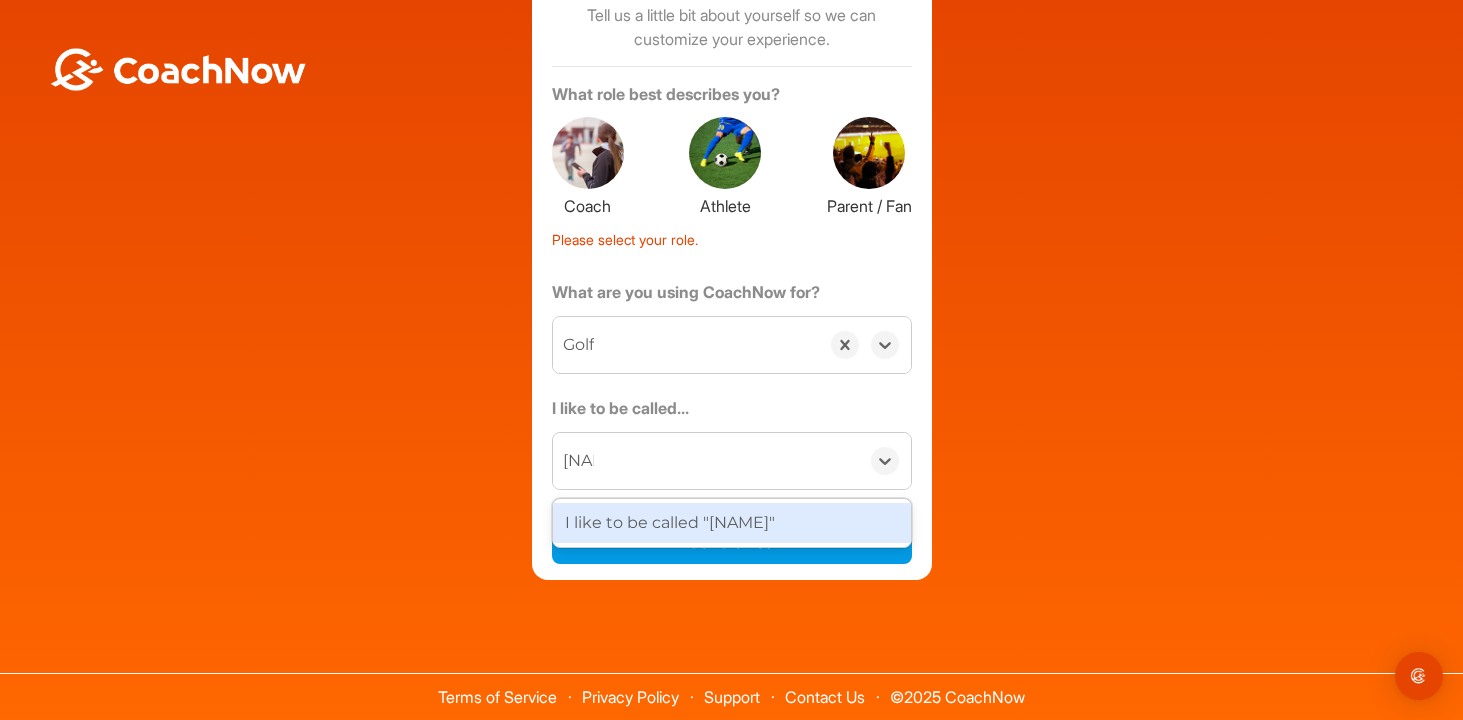 click on "I like to be called "[NAME]"" at bounding box center [732, 523] 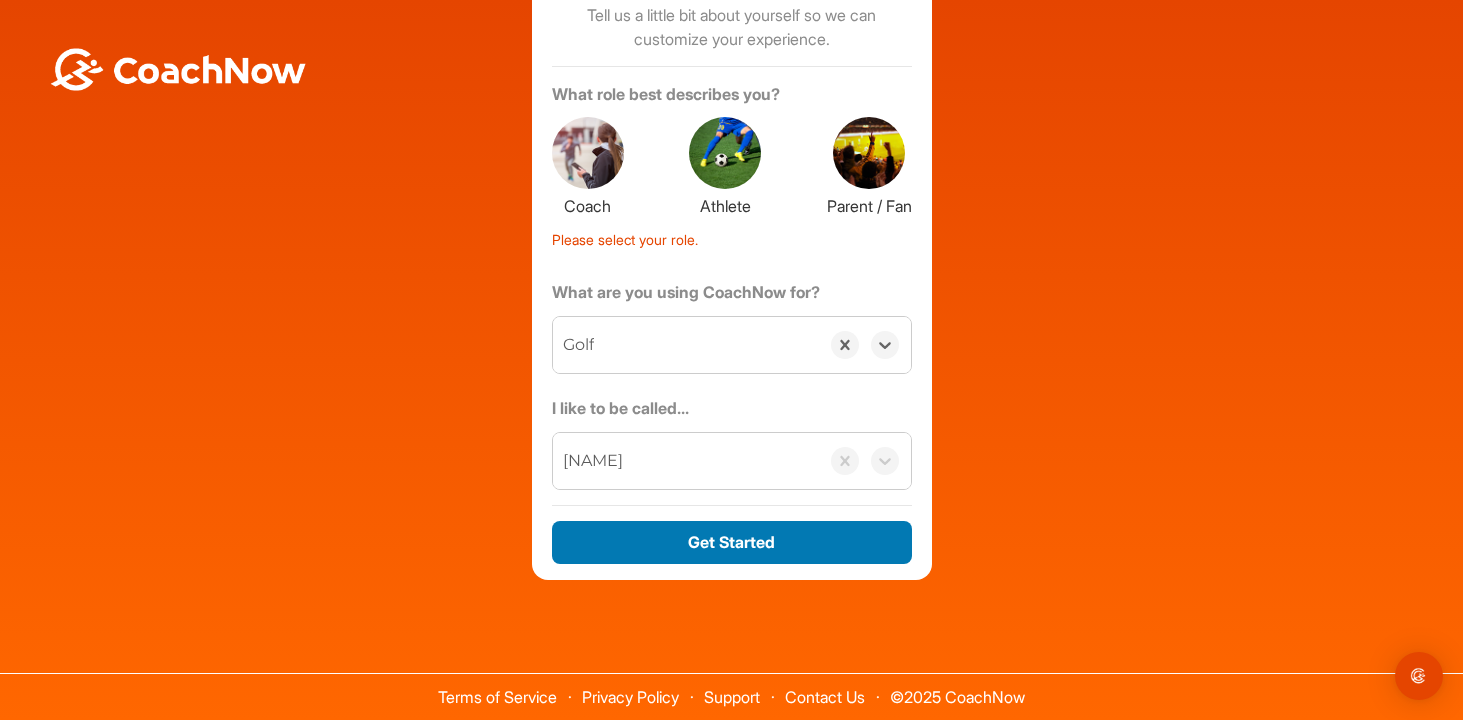 click on "Get Started" at bounding box center [732, 542] 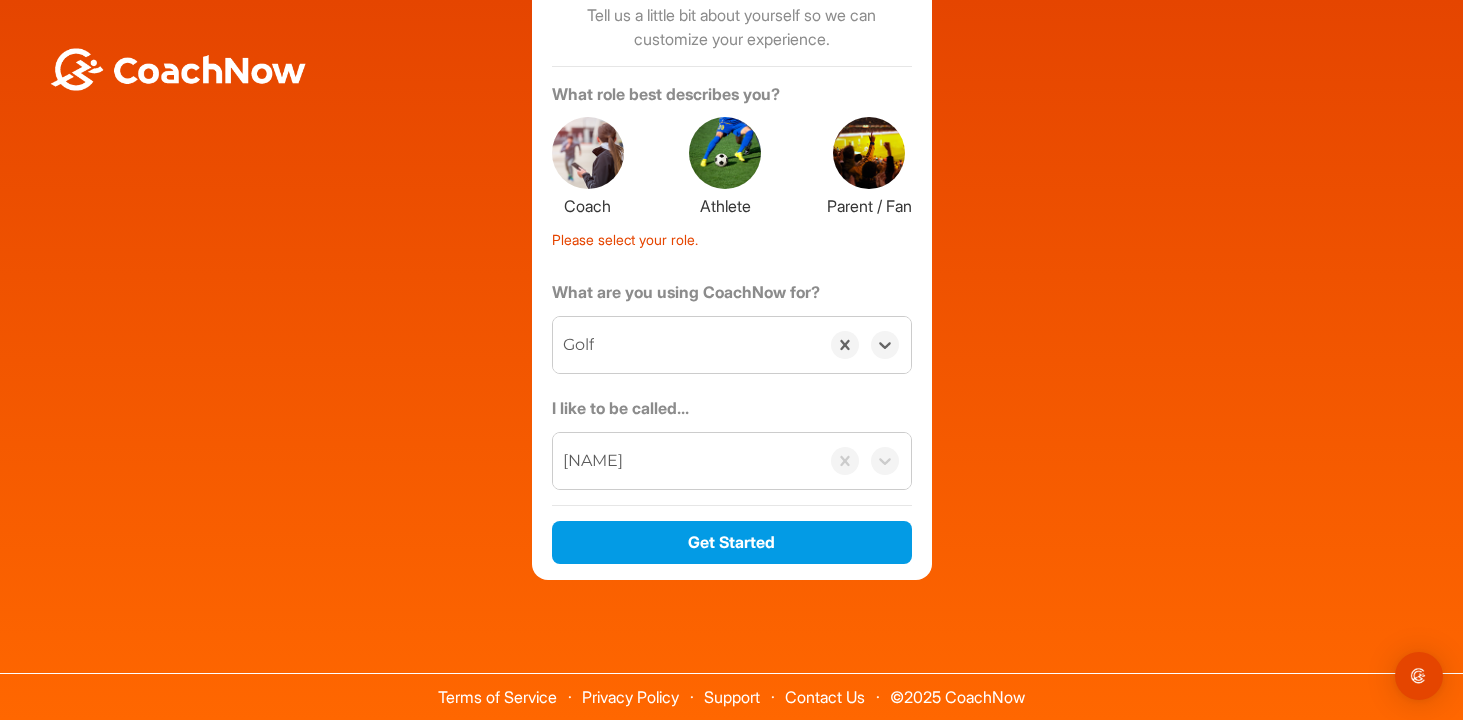 click on "Please select your role." at bounding box center [732, 236] 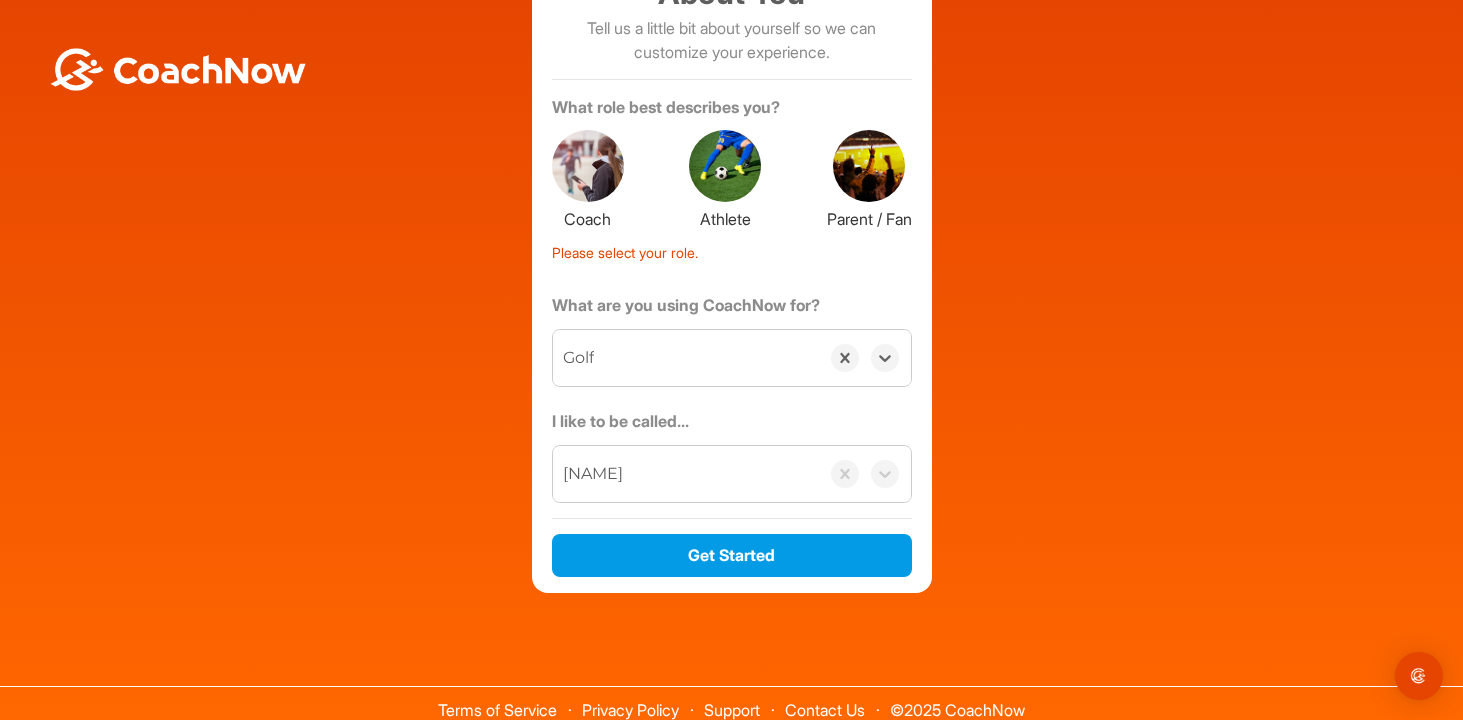 scroll, scrollTop: 198, scrollLeft: 0, axis: vertical 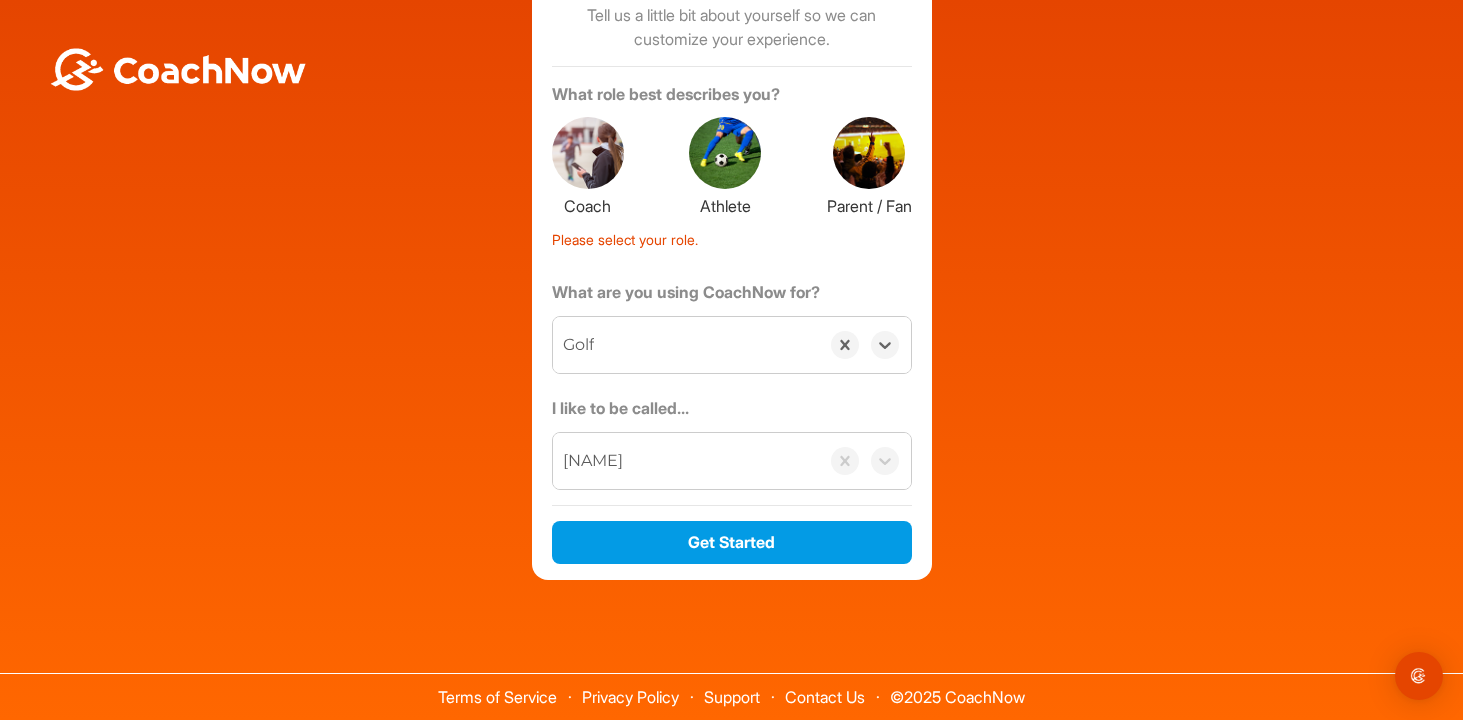 click on "[NAME]" at bounding box center (686, 461) 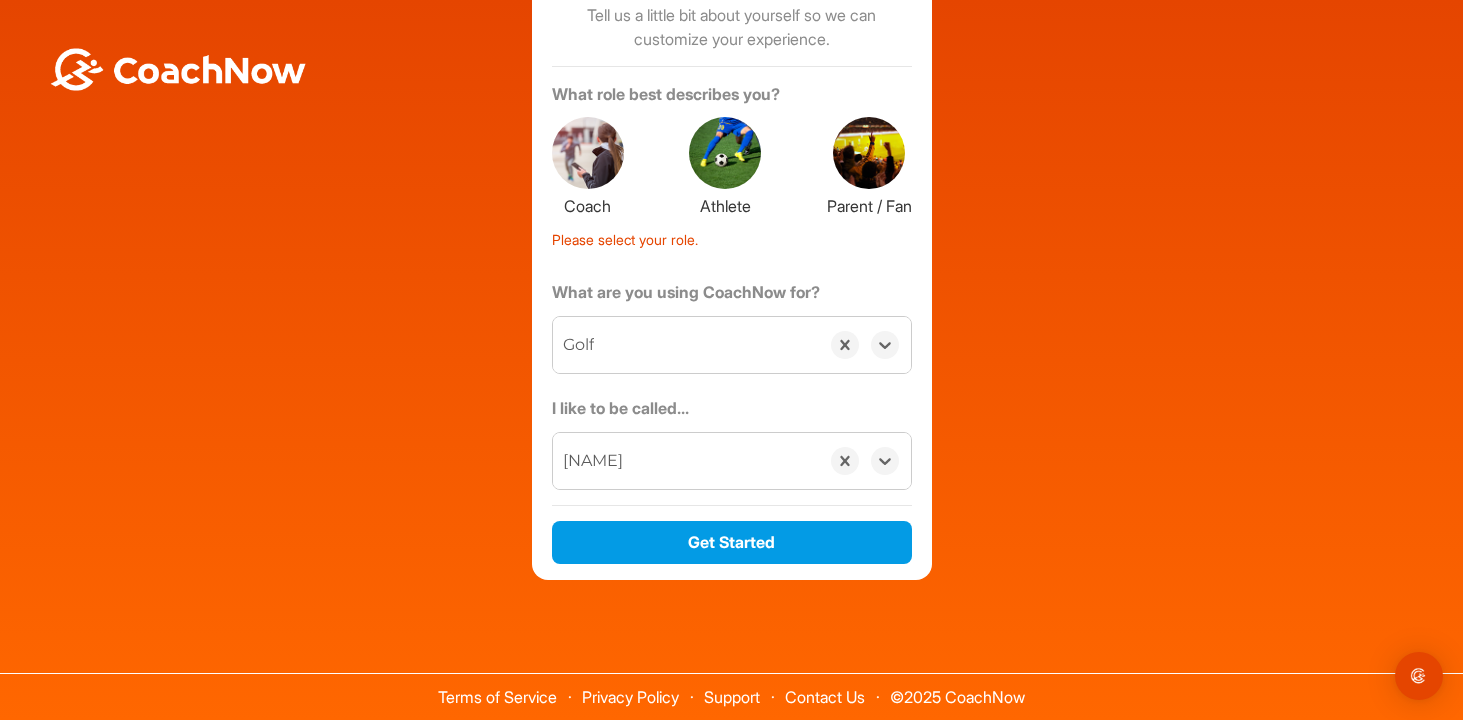 click on "[NAME]" at bounding box center [686, 461] 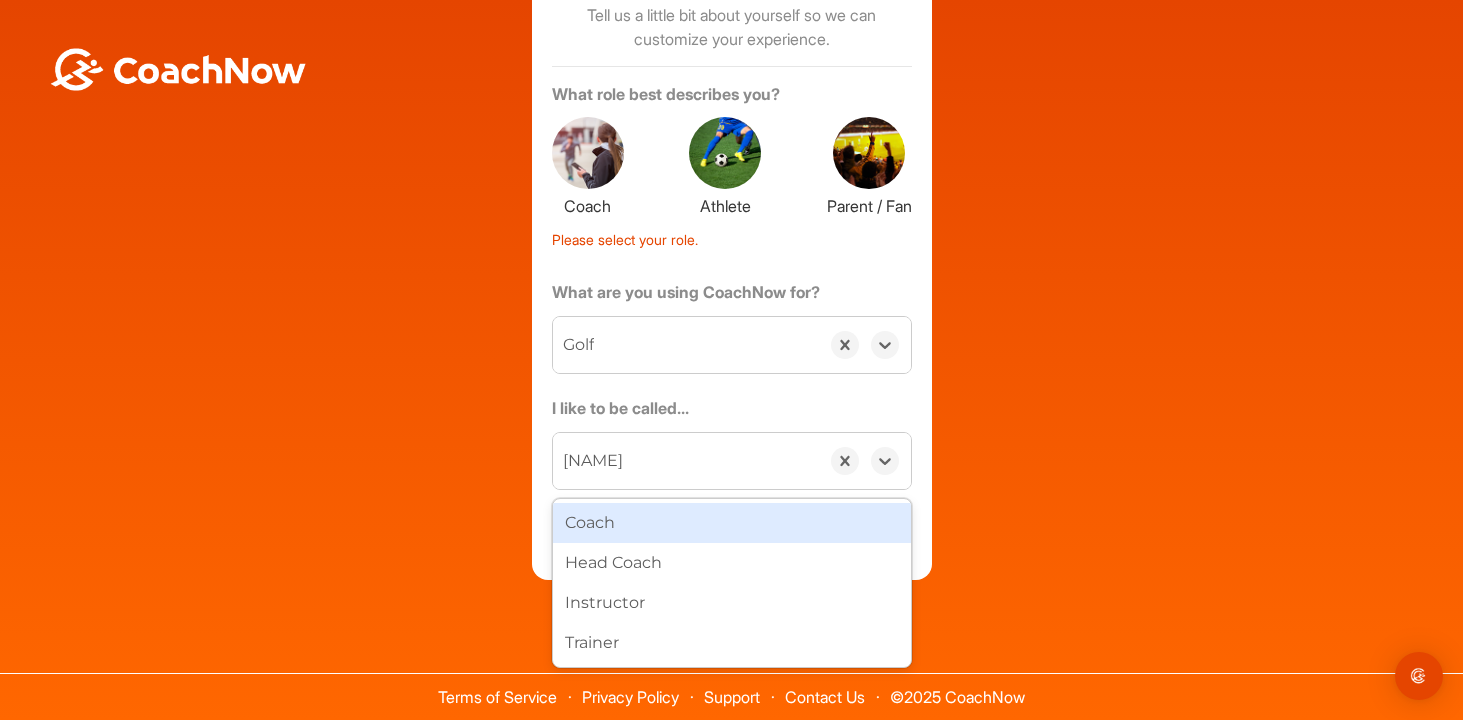 click on "[NAME]" at bounding box center (686, 461) 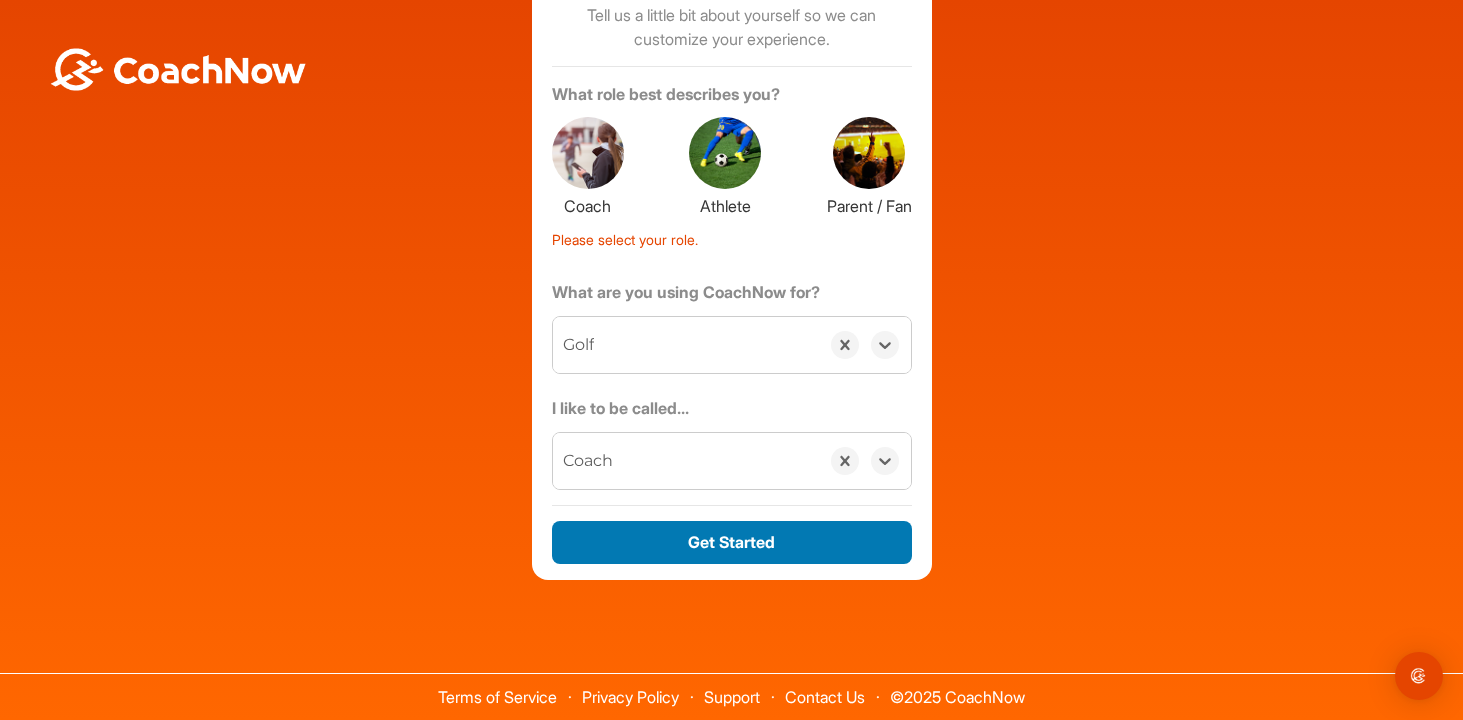 click on "Get Started" at bounding box center [732, 542] 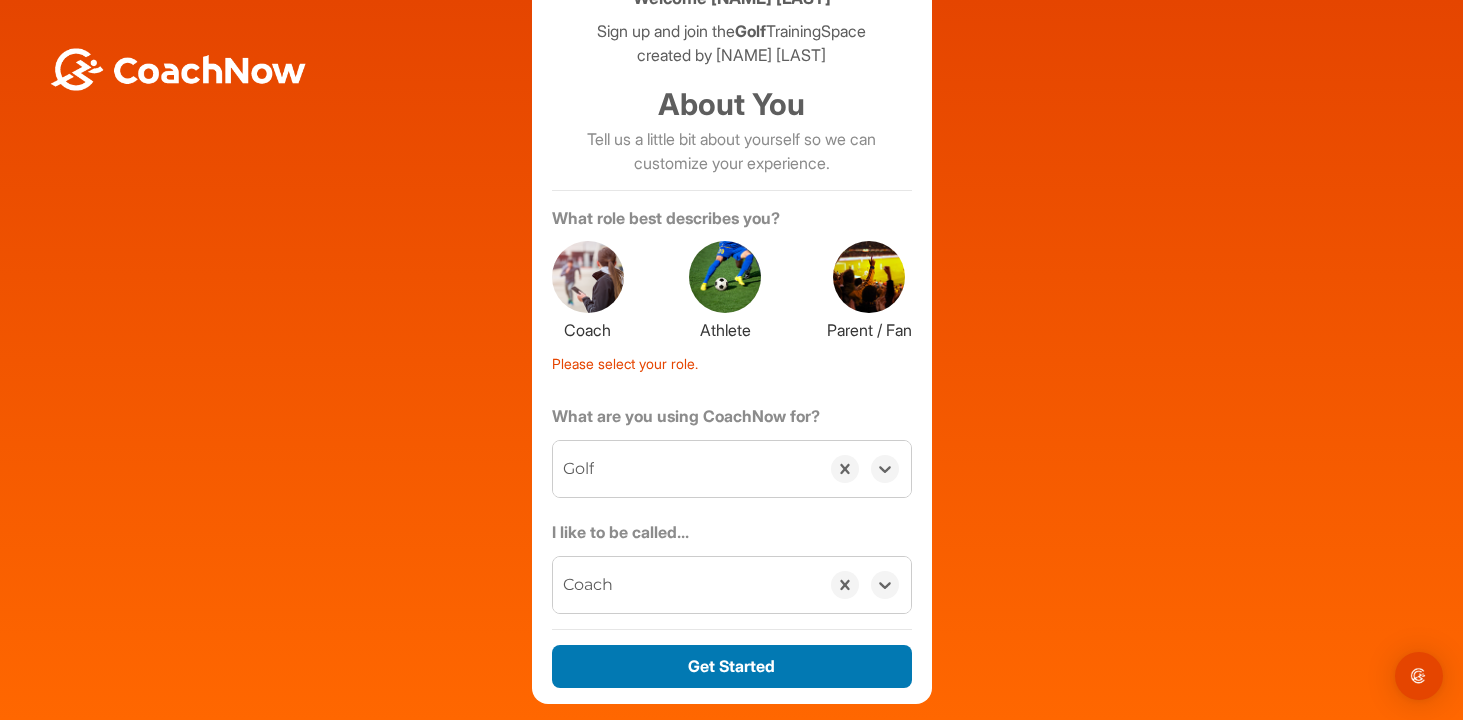 scroll, scrollTop: 0, scrollLeft: 0, axis: both 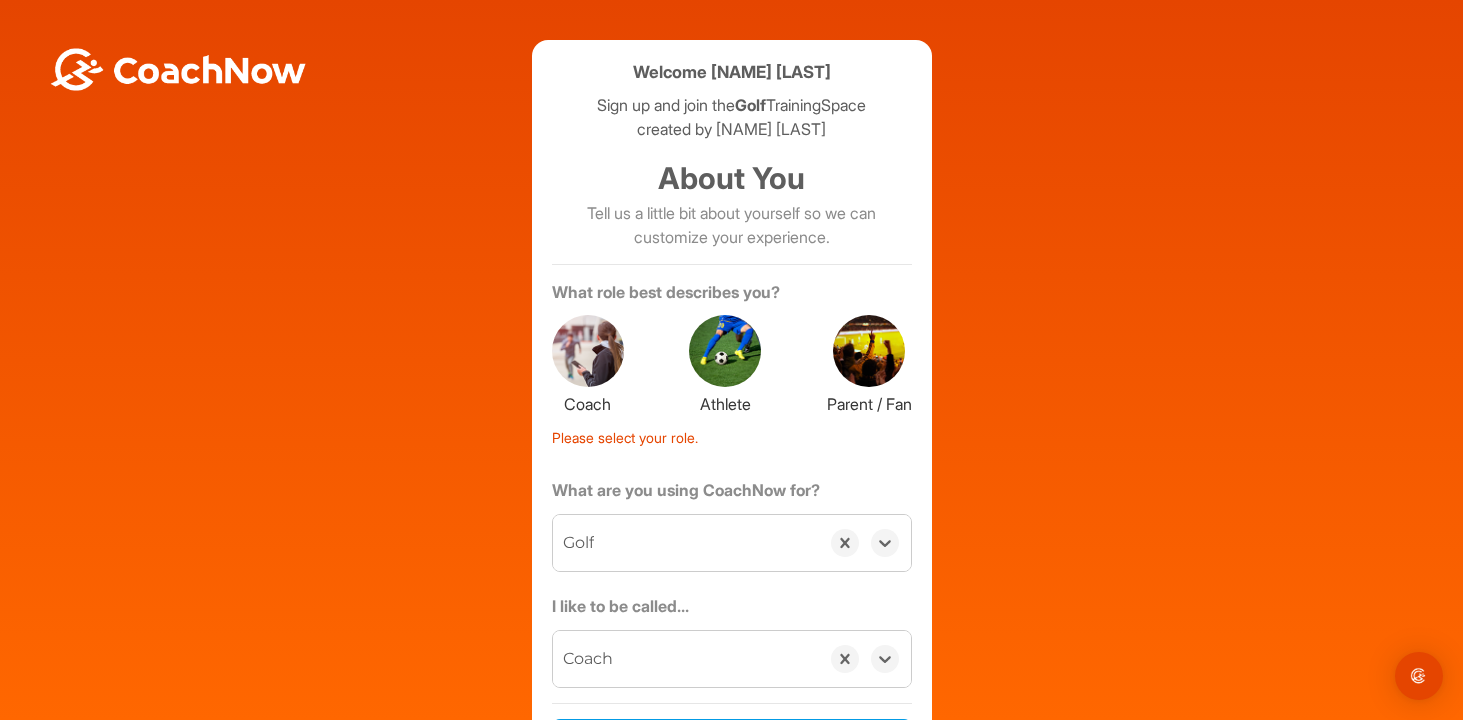 click at bounding box center [725, 351] 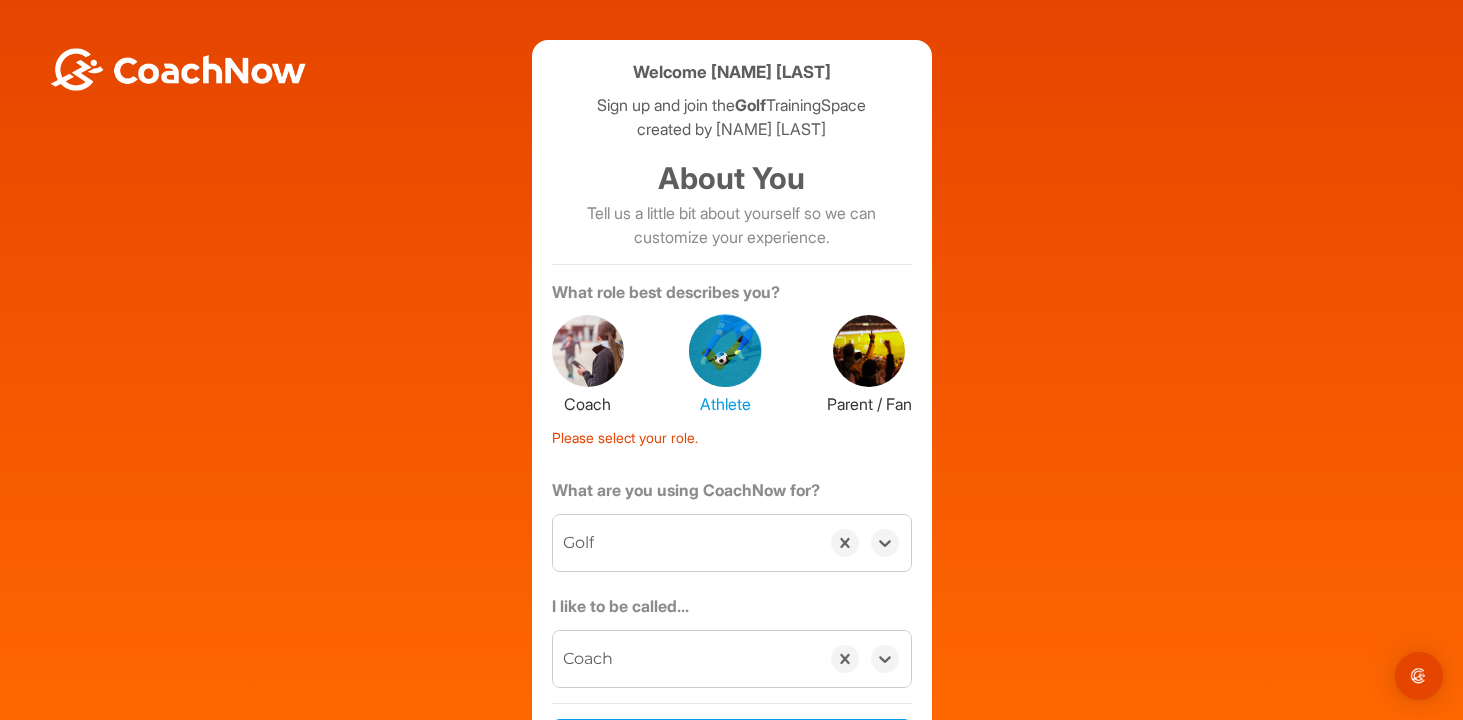click on "Coach" at bounding box center [686, 659] 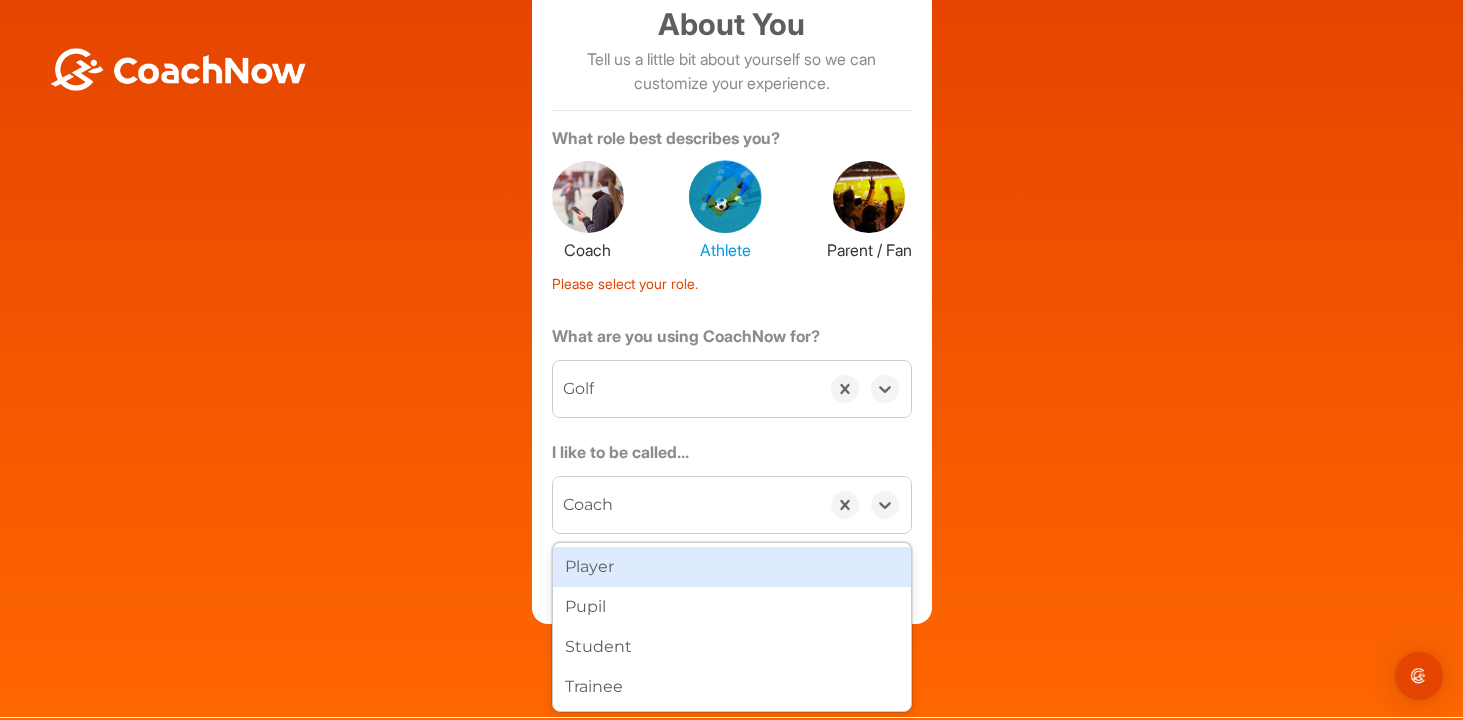 scroll, scrollTop: 198, scrollLeft: 0, axis: vertical 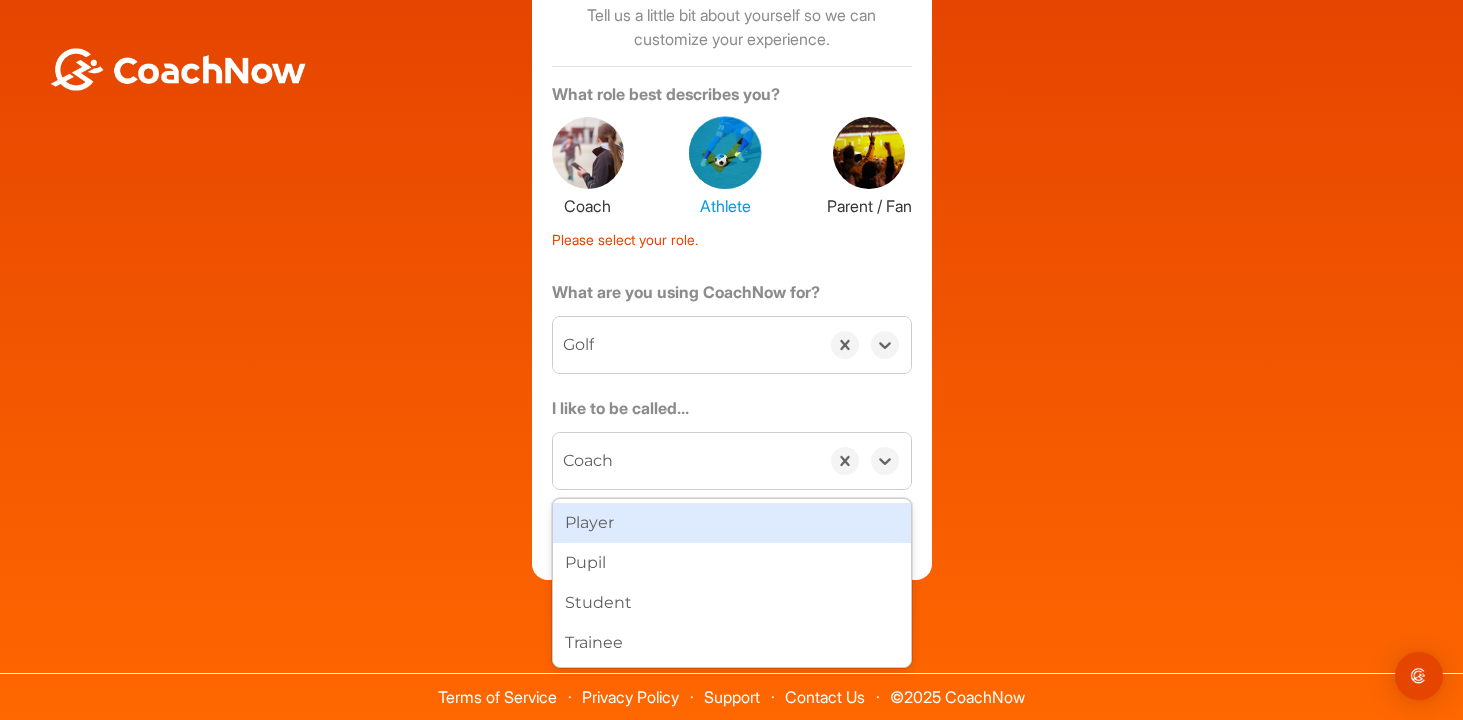 click on "Player" at bounding box center [732, 523] 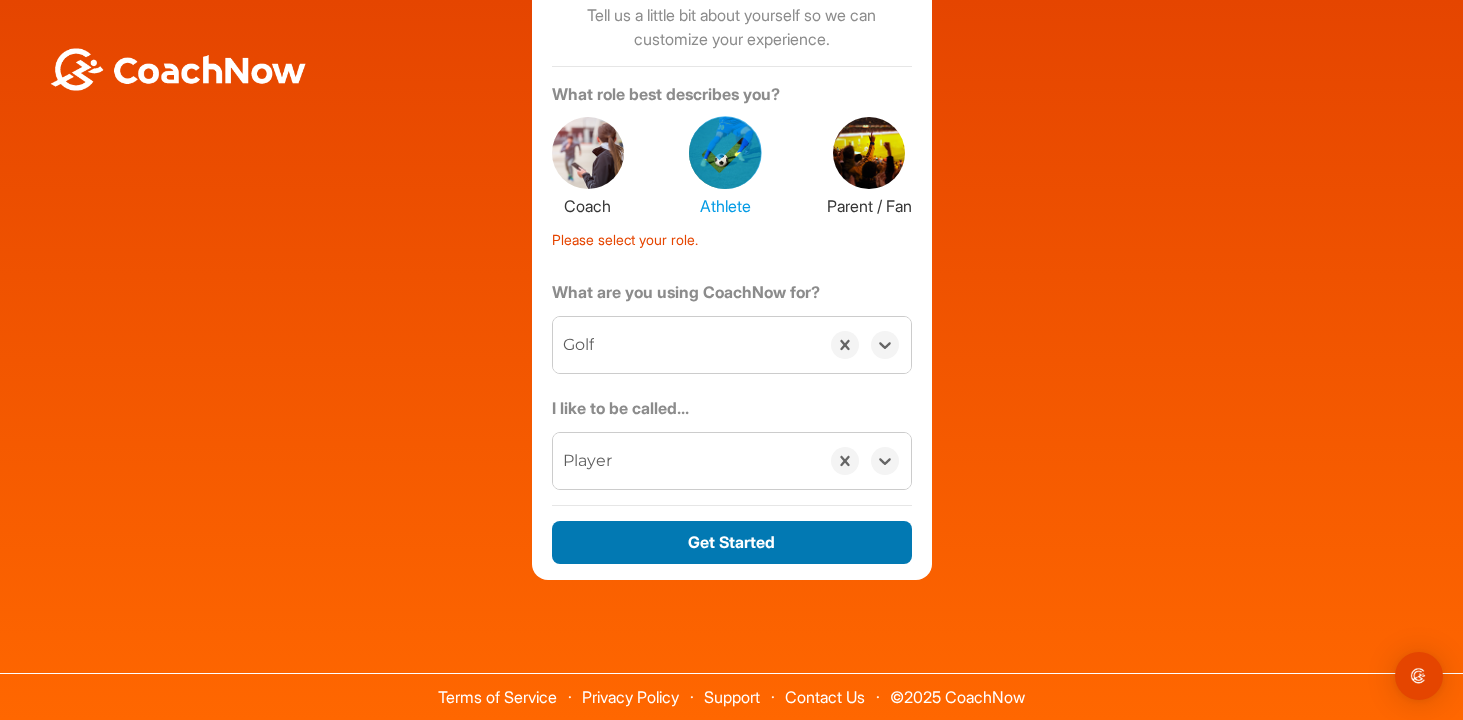 click on "Get Started" at bounding box center [732, 542] 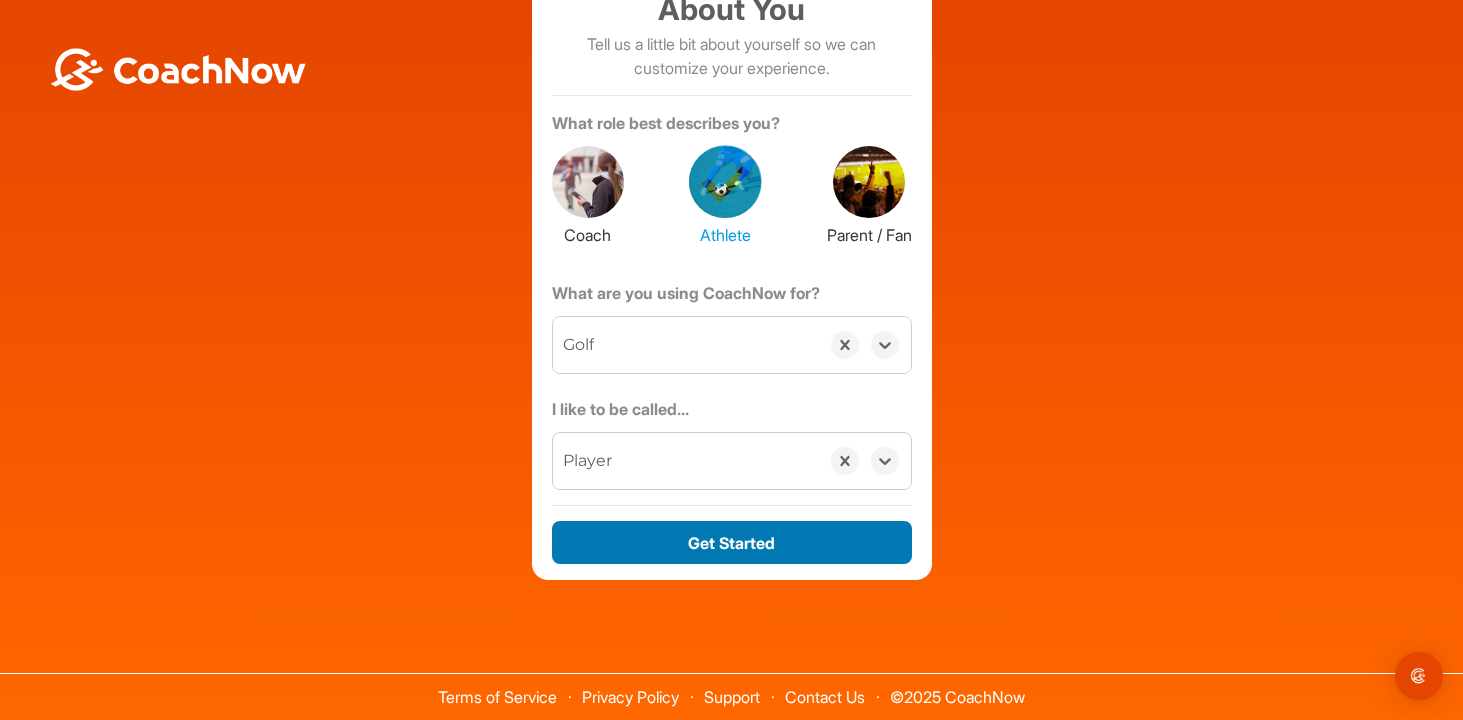 scroll, scrollTop: 169, scrollLeft: 0, axis: vertical 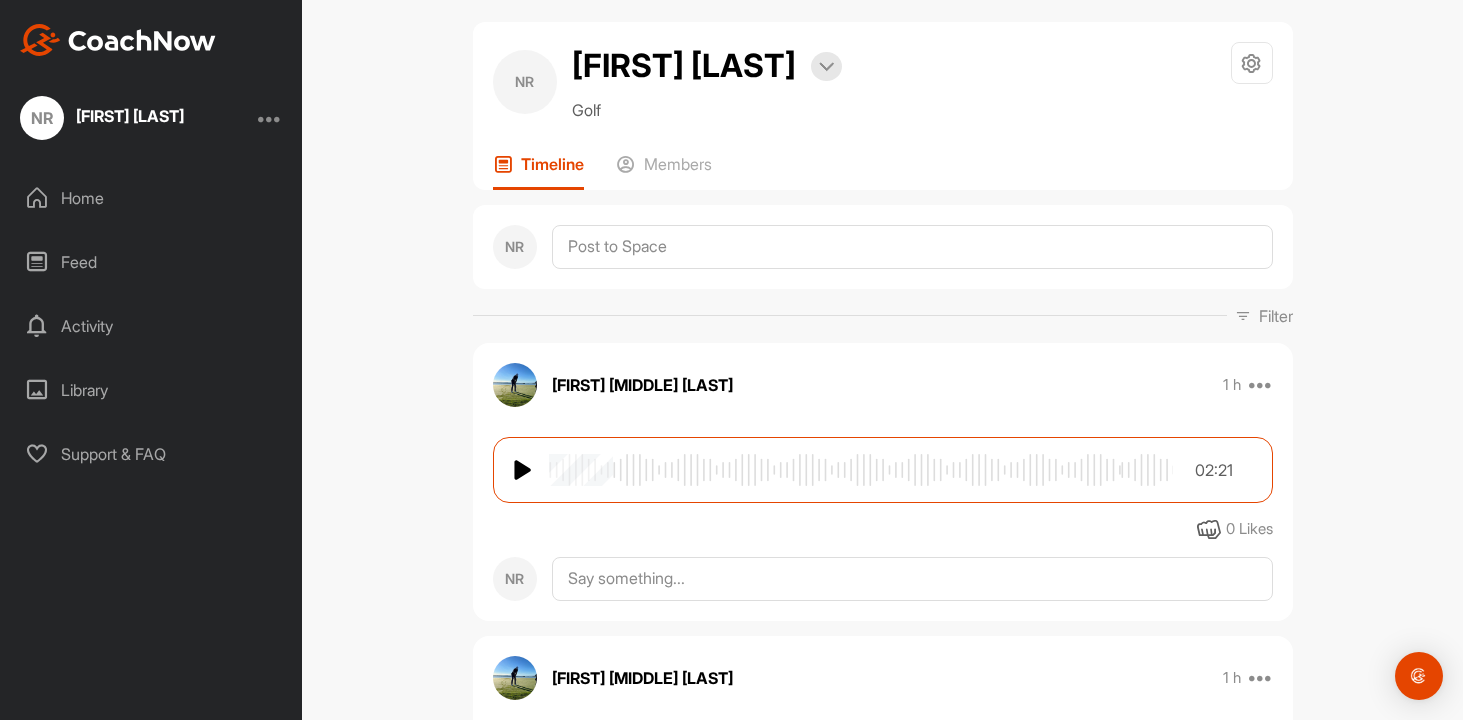 click at bounding box center [524, 470] 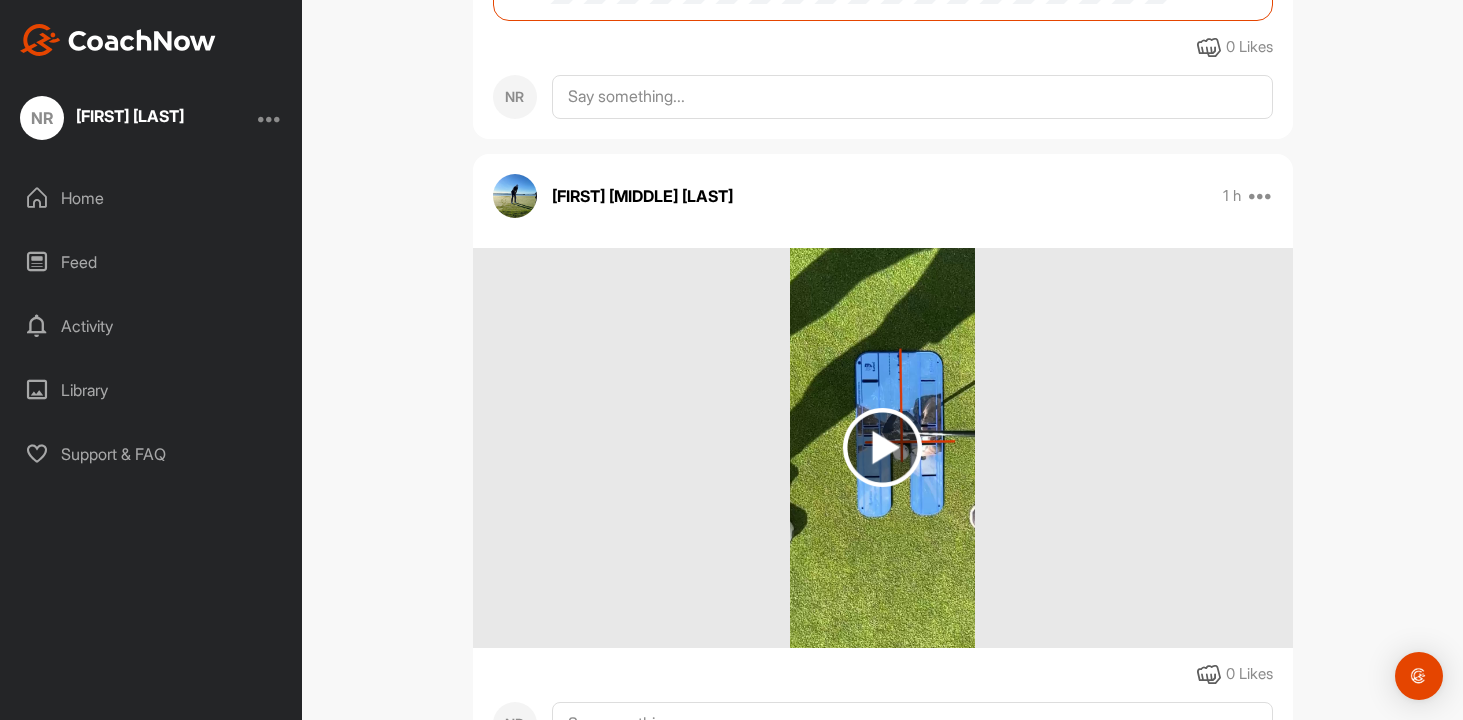 scroll, scrollTop: 539, scrollLeft: 0, axis: vertical 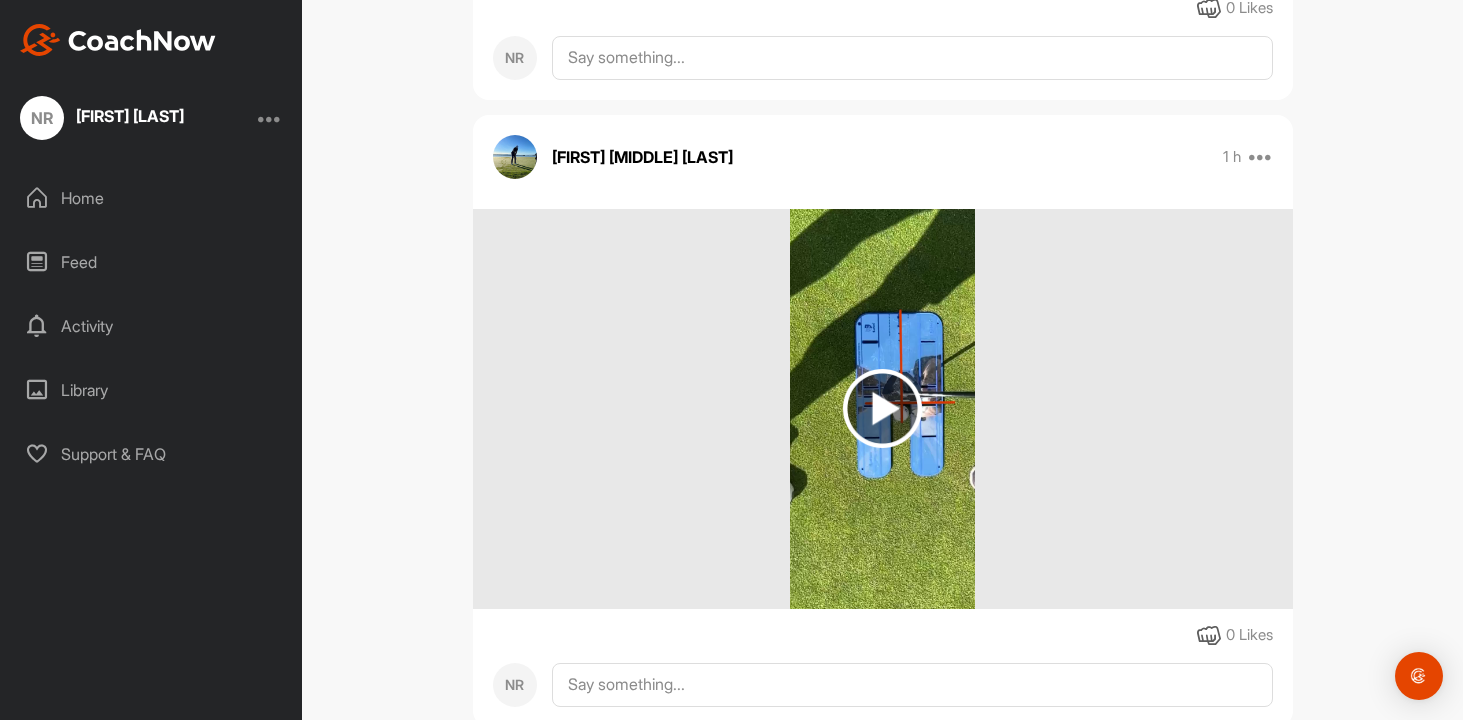 click at bounding box center [882, 408] 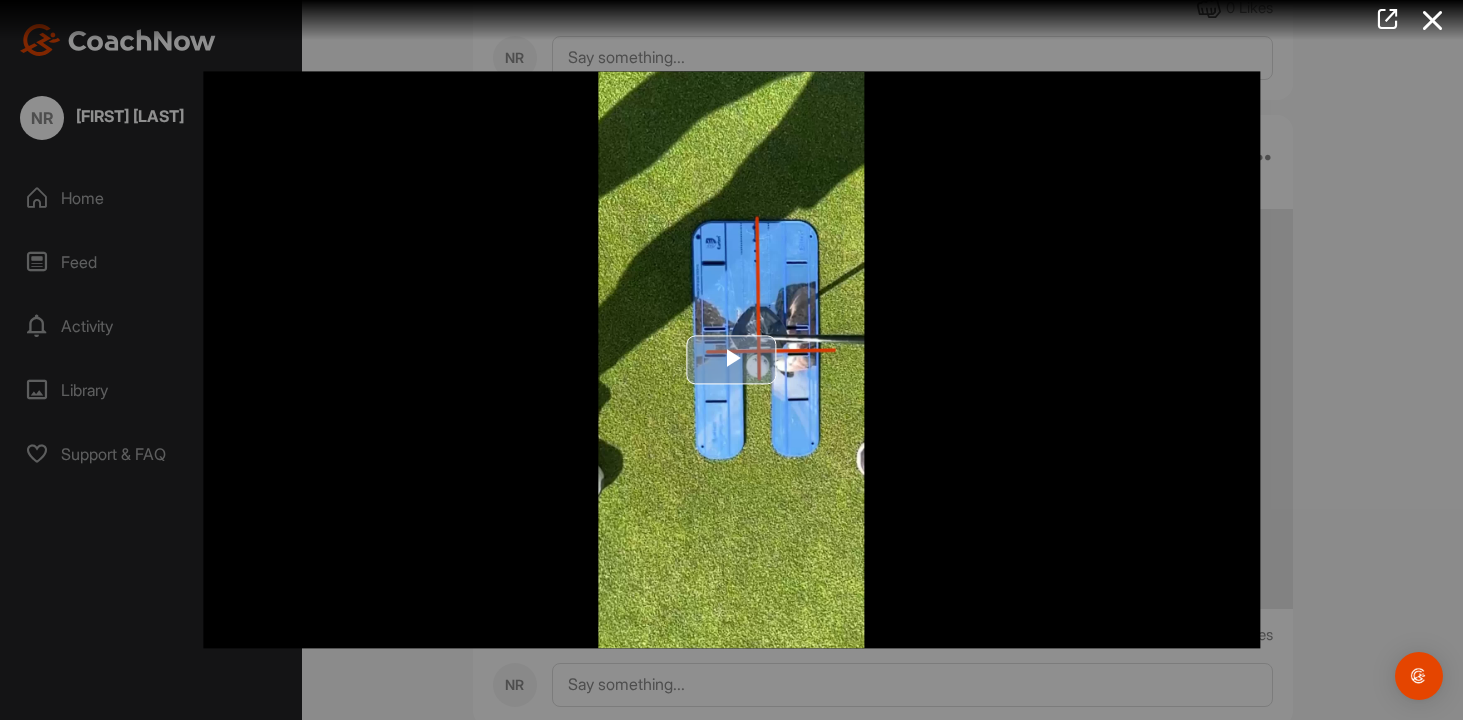 click at bounding box center (732, 360) 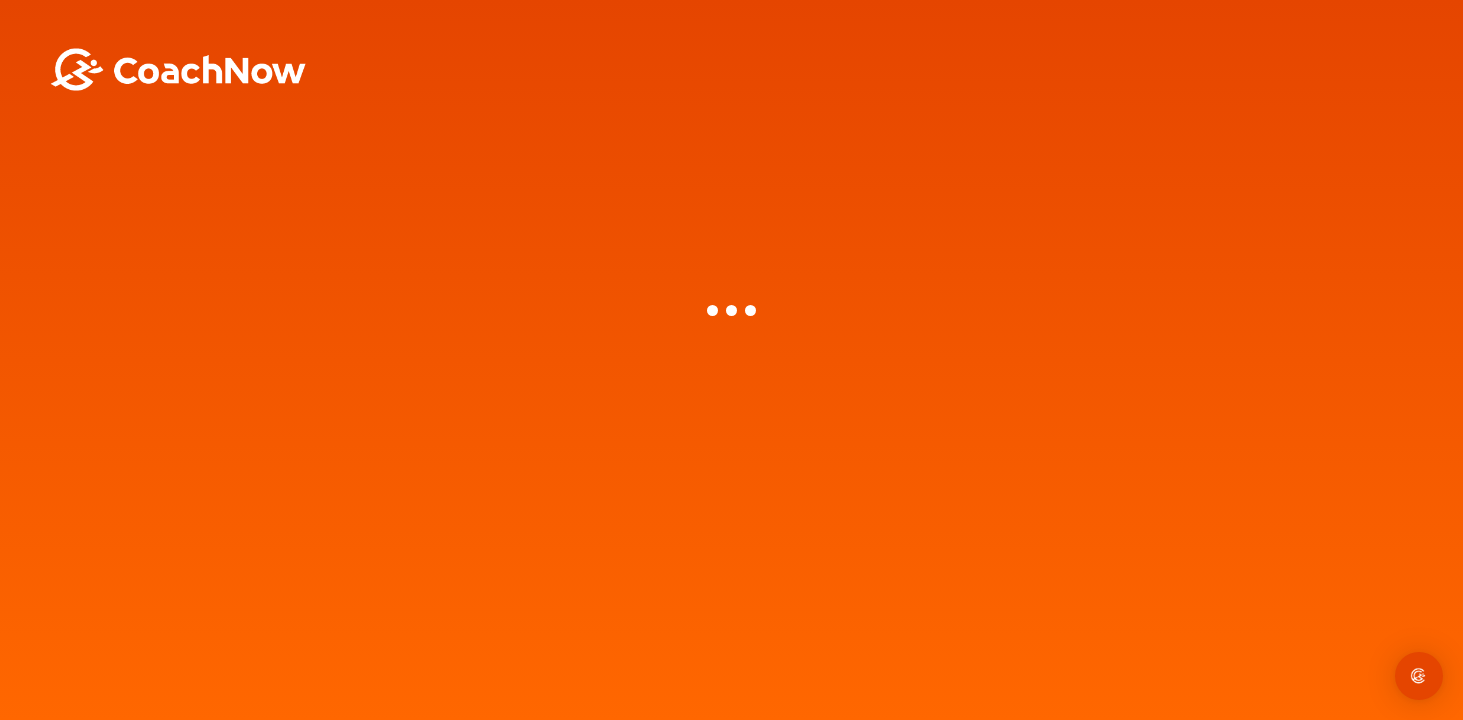 scroll, scrollTop: 0, scrollLeft: 0, axis: both 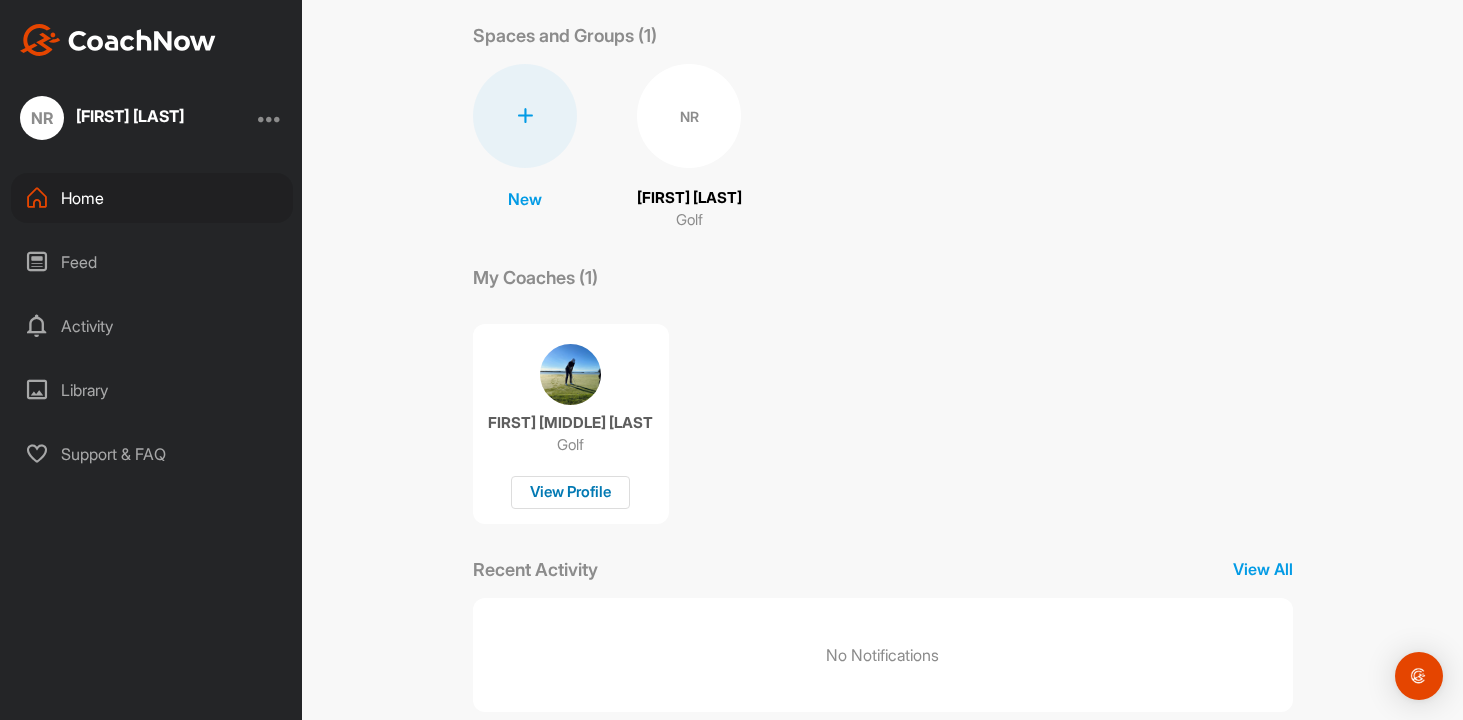 click on "View Profile" at bounding box center (570, 492) 